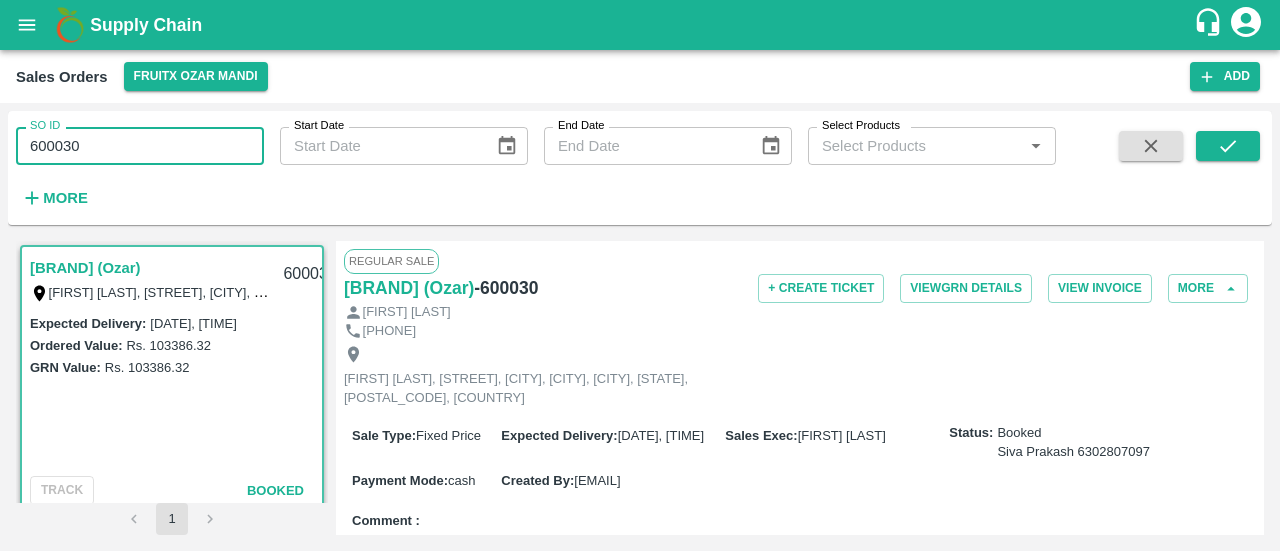 scroll, scrollTop: 0, scrollLeft: 0, axis: both 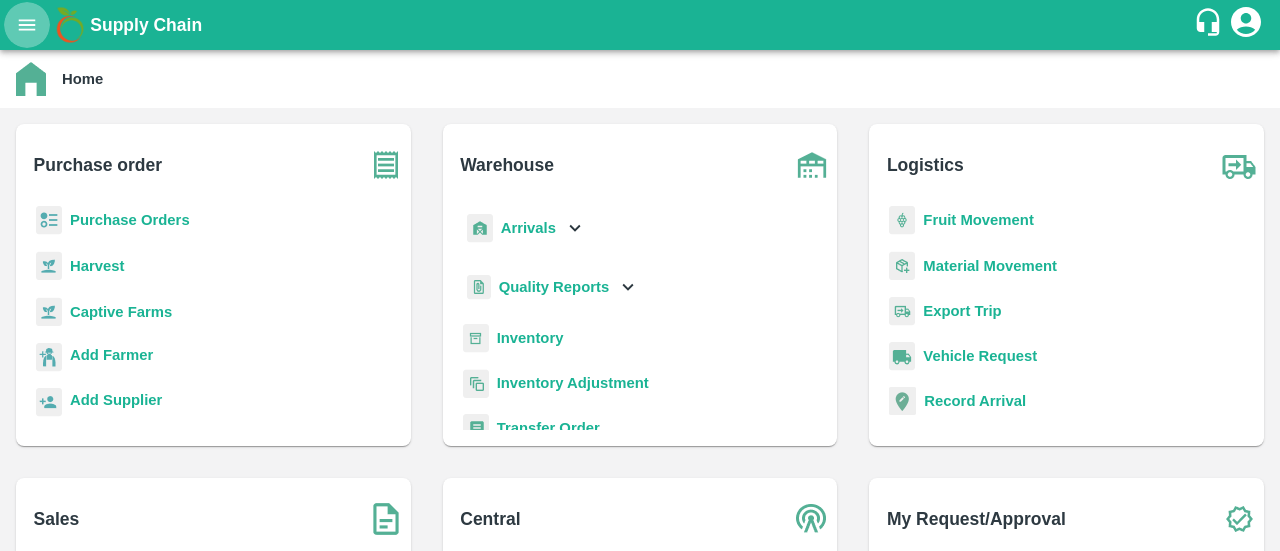 click 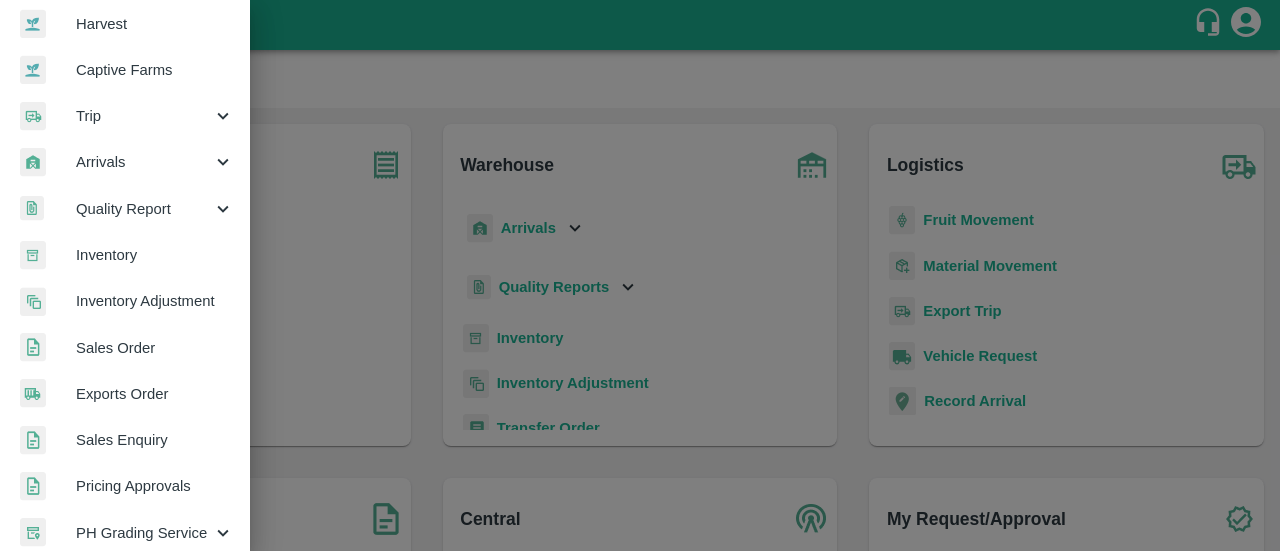 scroll, scrollTop: 152, scrollLeft: 0, axis: vertical 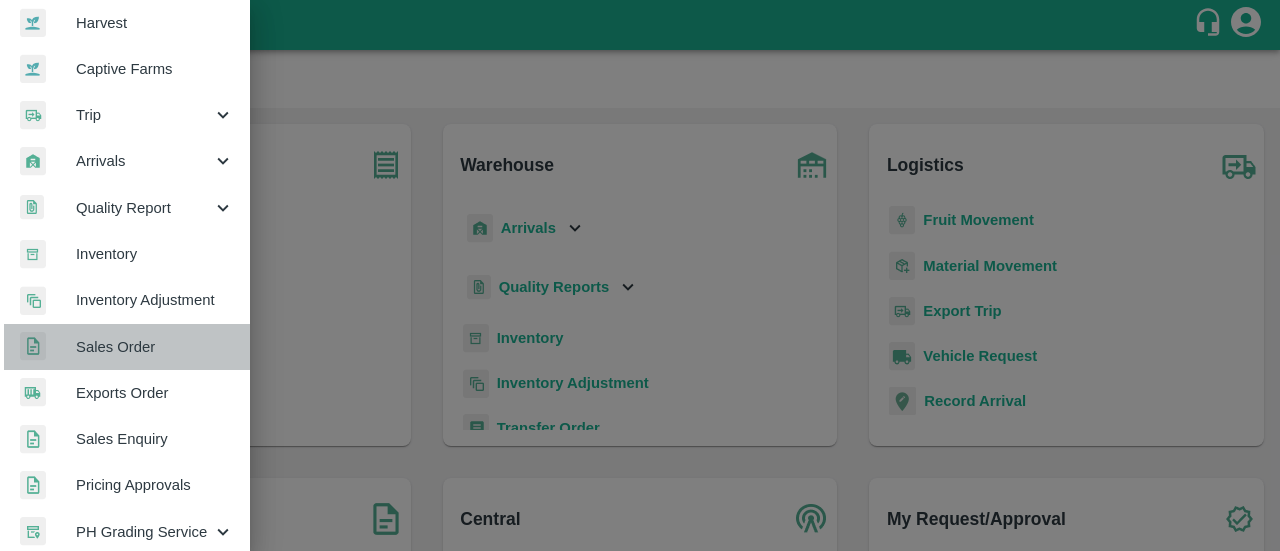 click on "Sales Order" at bounding box center [155, 347] 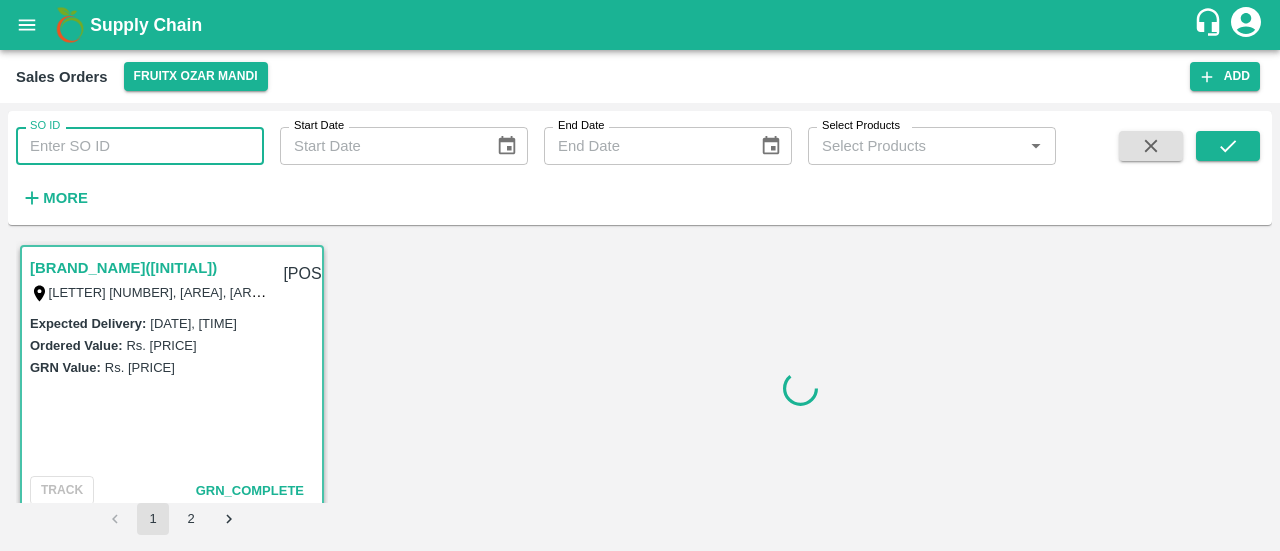 click on "SO ID" at bounding box center [140, 146] 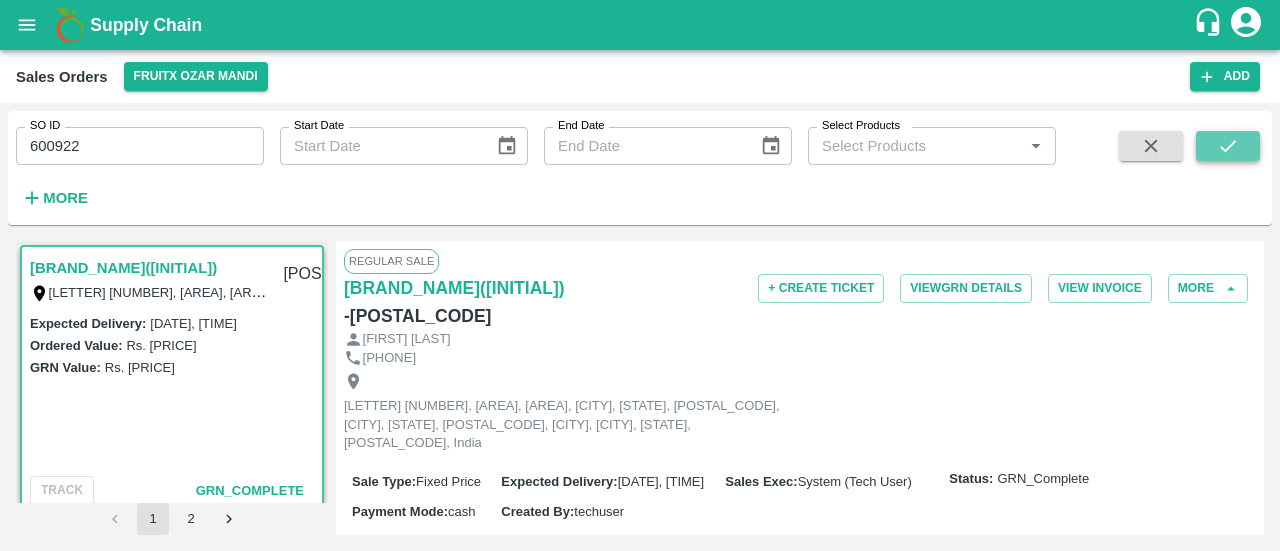 click at bounding box center (1228, 146) 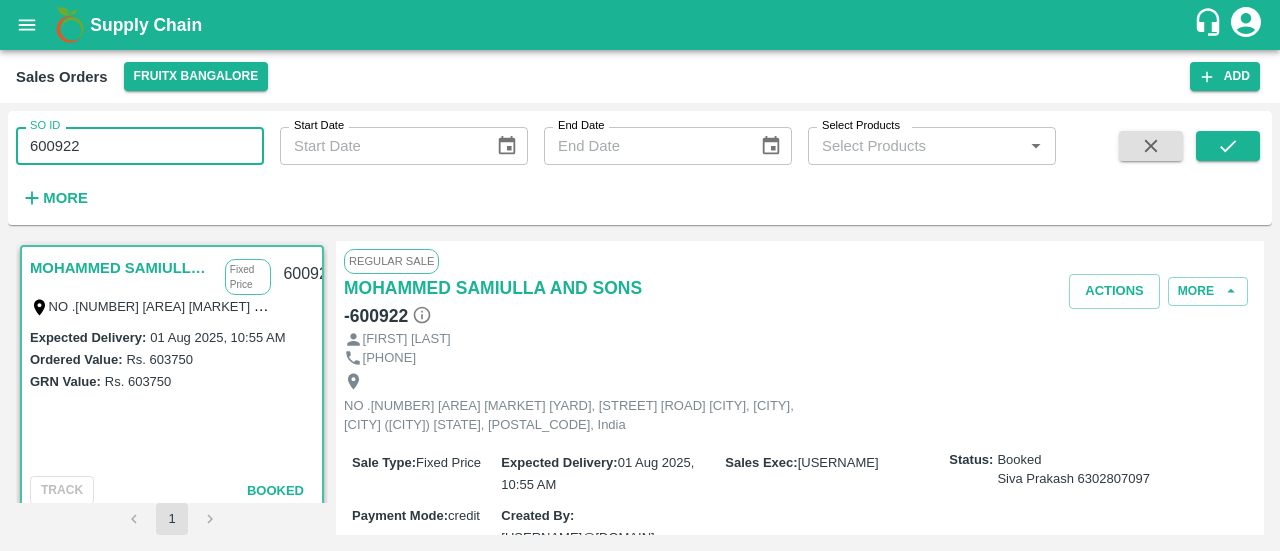 click on "600922" at bounding box center (140, 146) 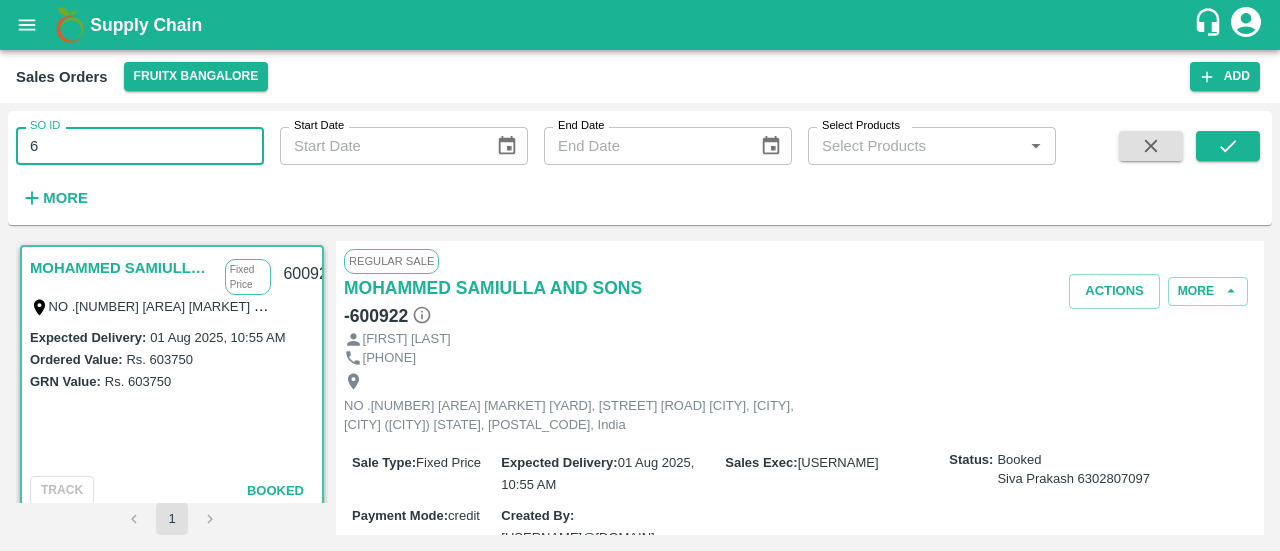type on "6" 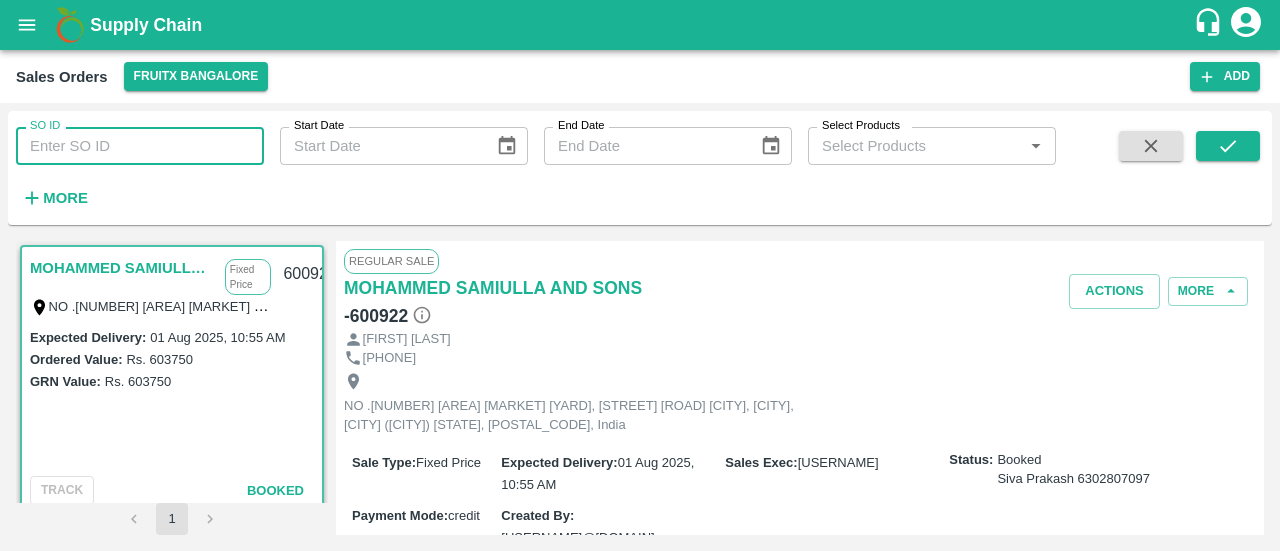 paste 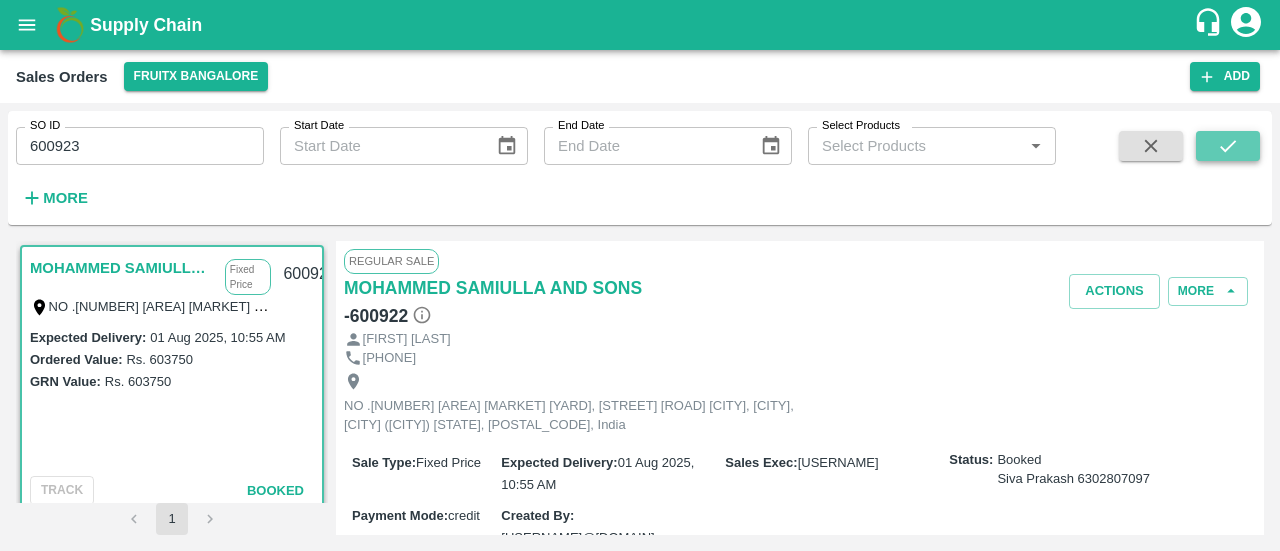 click 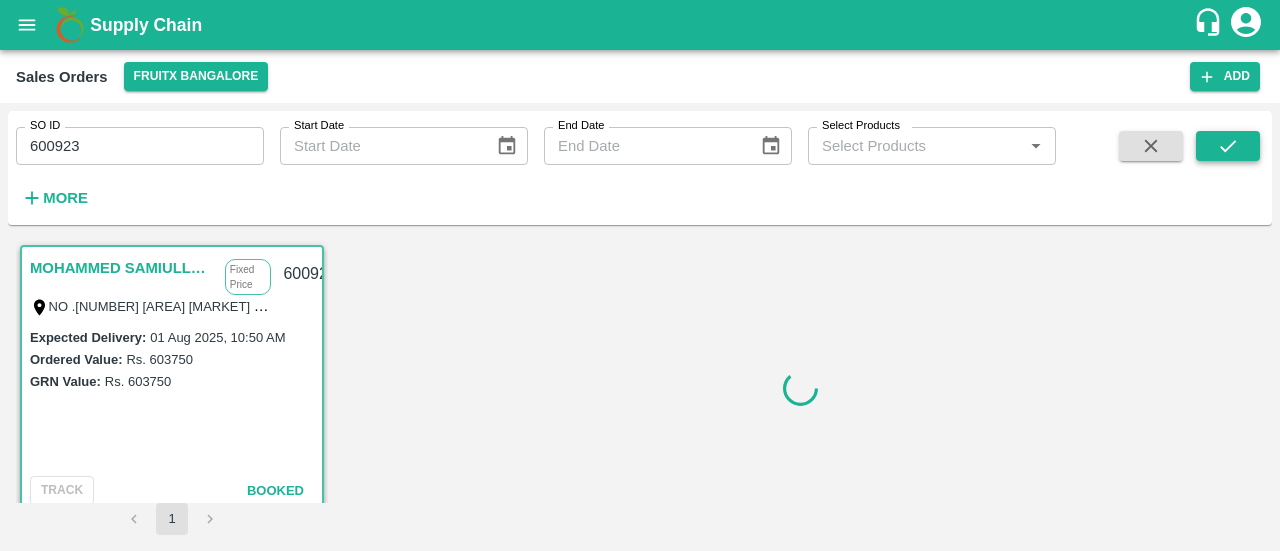 scroll, scrollTop: 6, scrollLeft: 0, axis: vertical 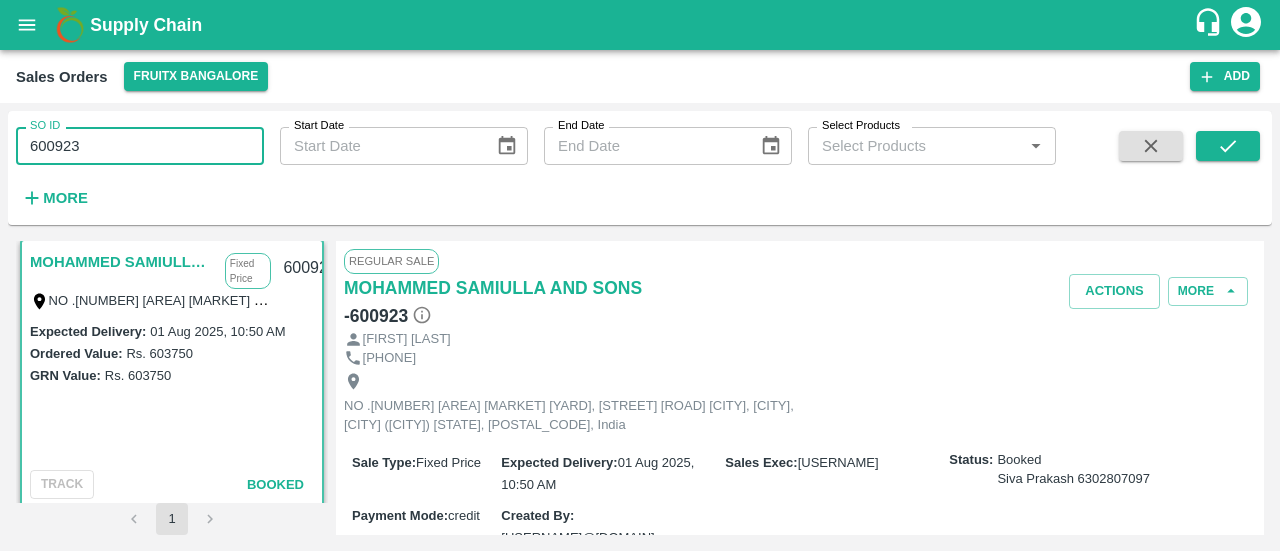 click on "600923" at bounding box center [140, 146] 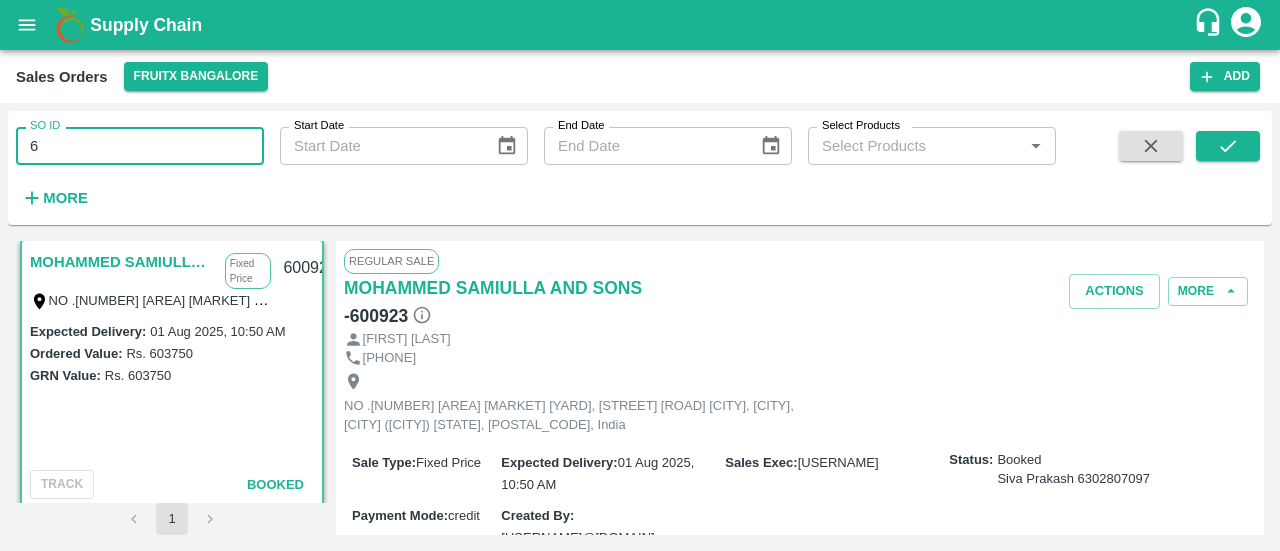 type on "6" 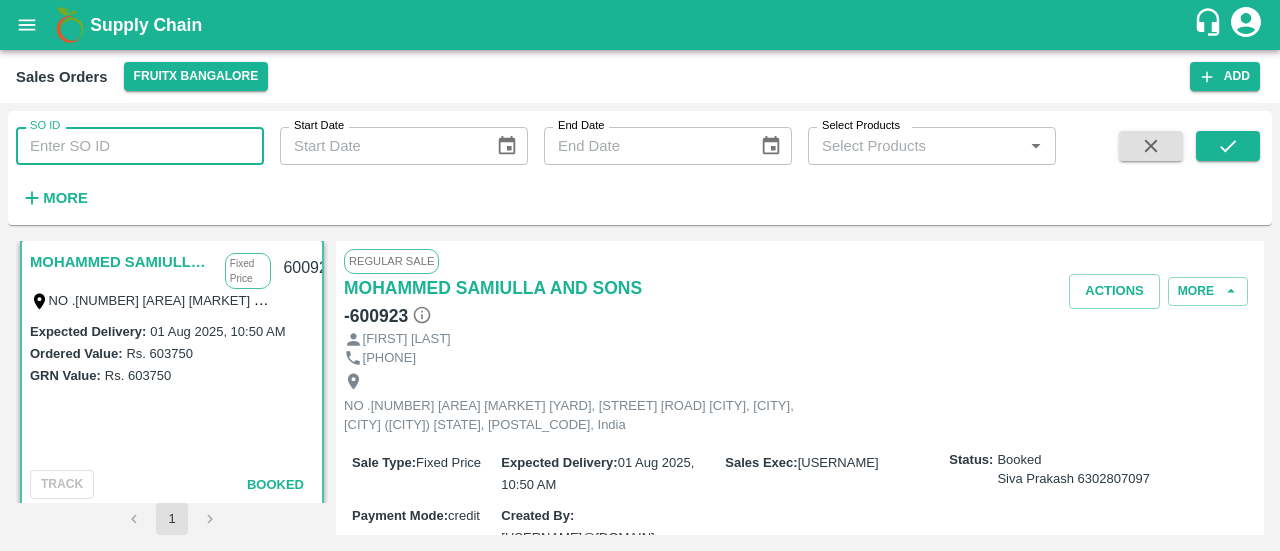 paste 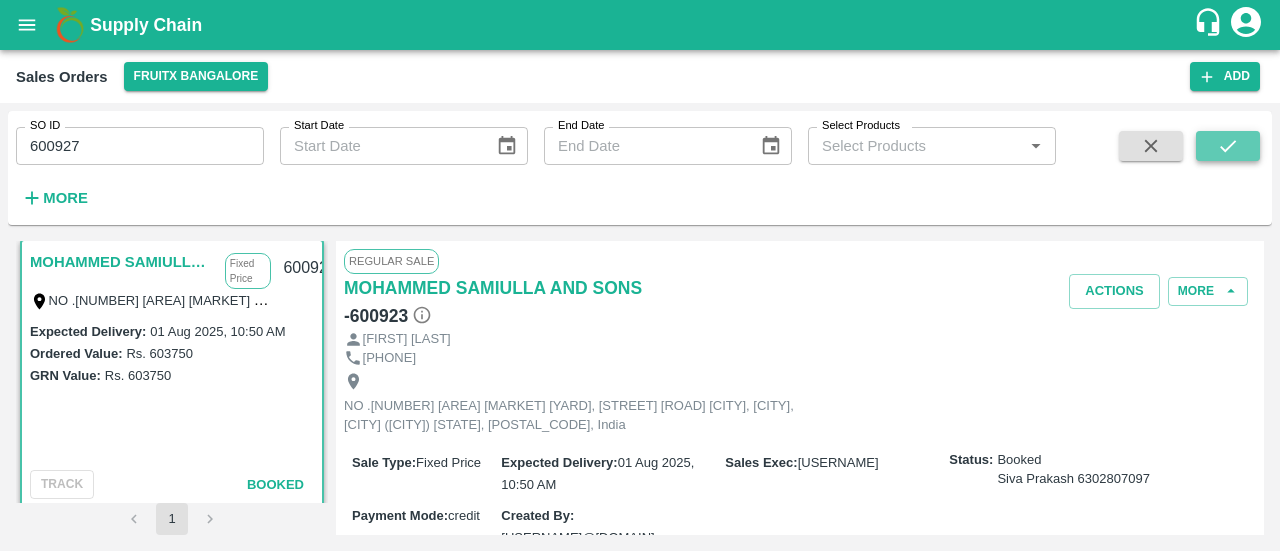 click 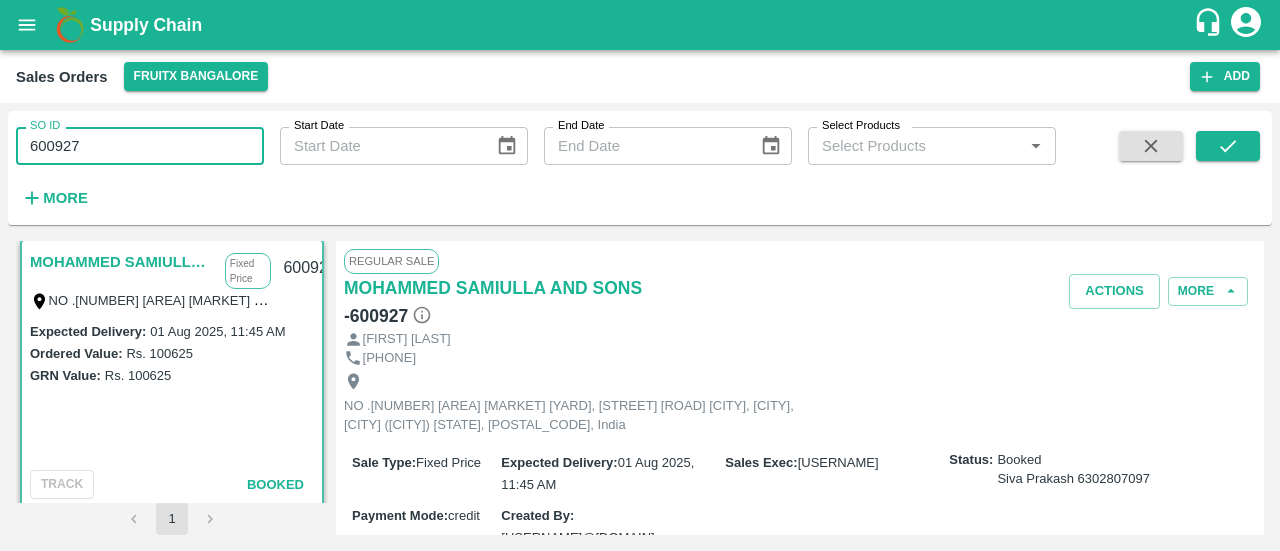 click on "600927" at bounding box center [140, 146] 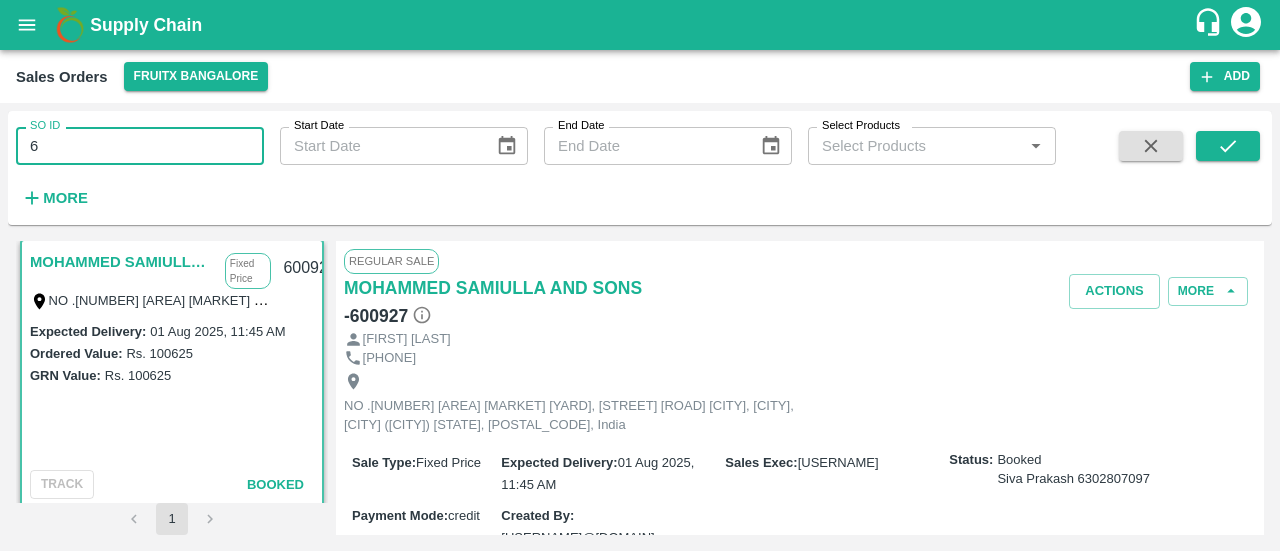 type on "6" 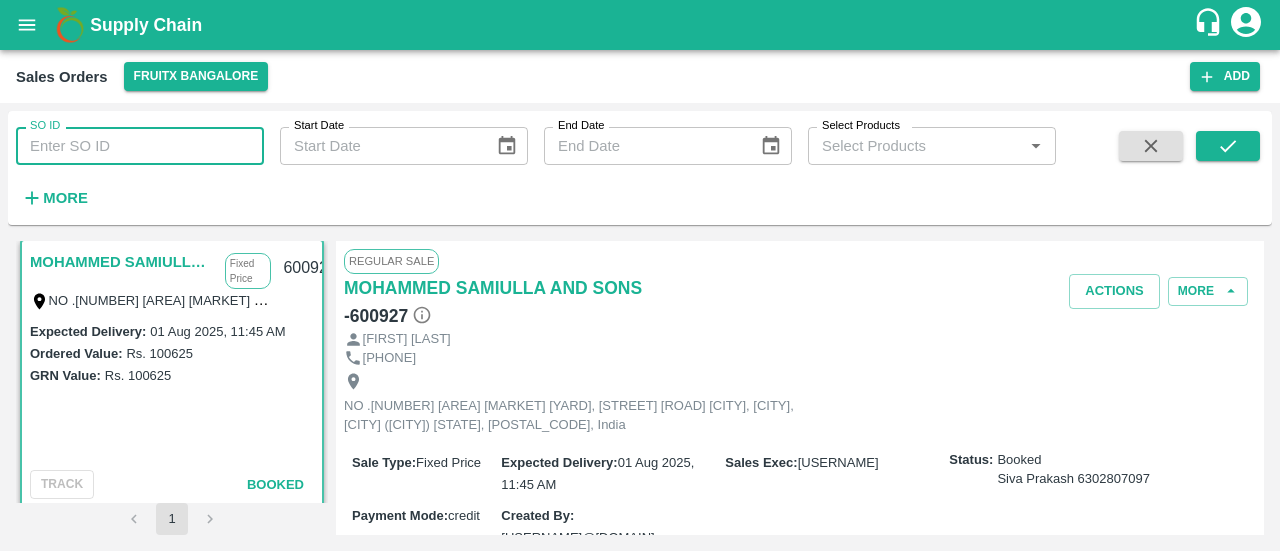 paste 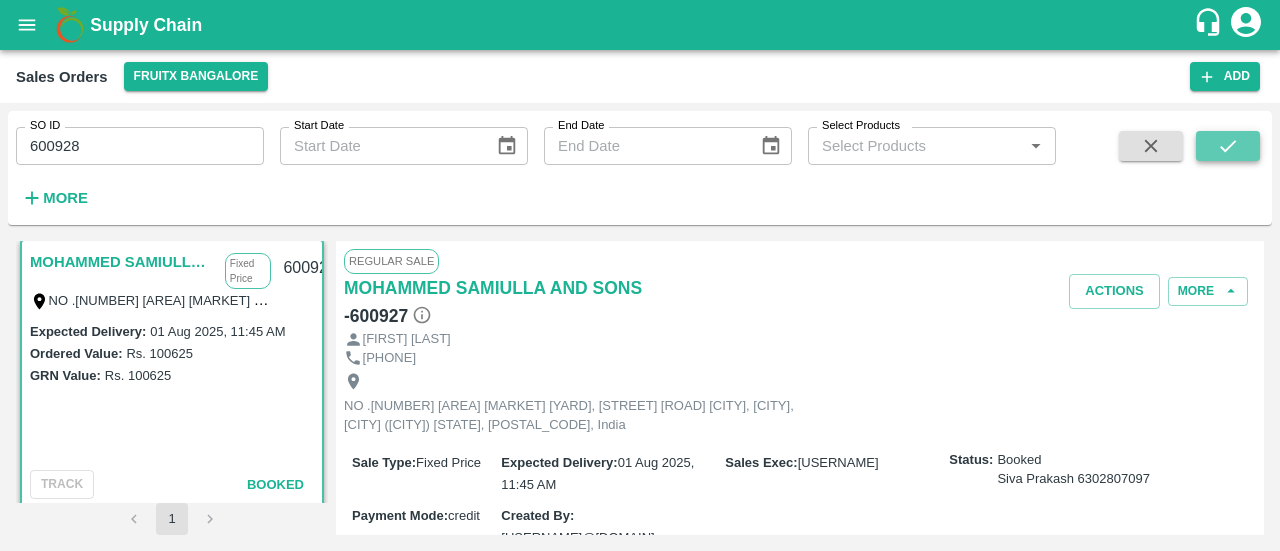 click 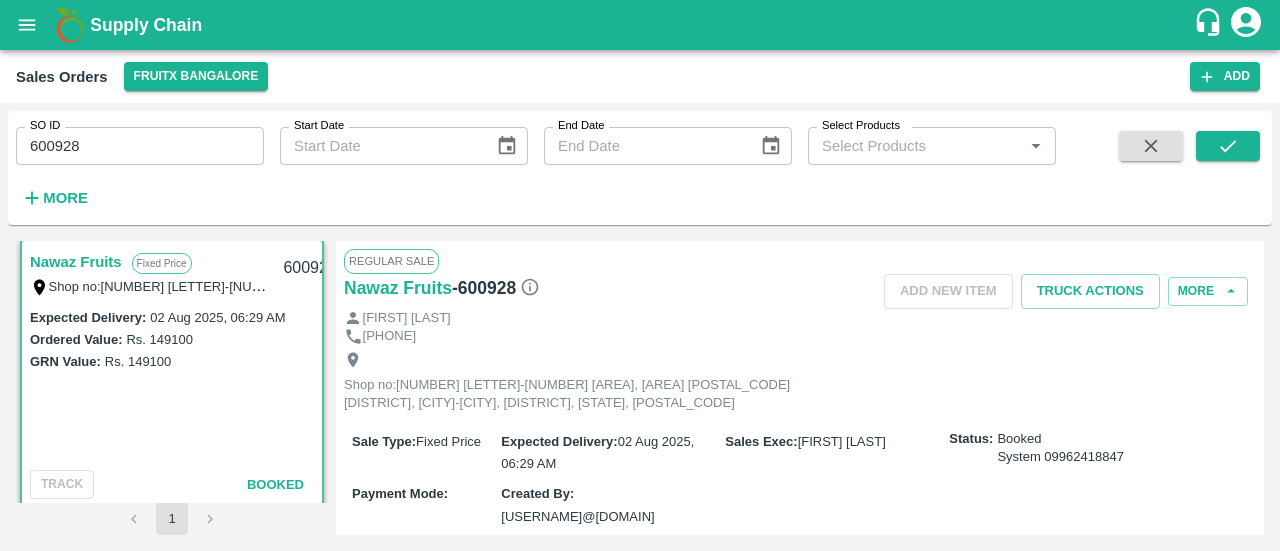 scroll, scrollTop: 16, scrollLeft: 0, axis: vertical 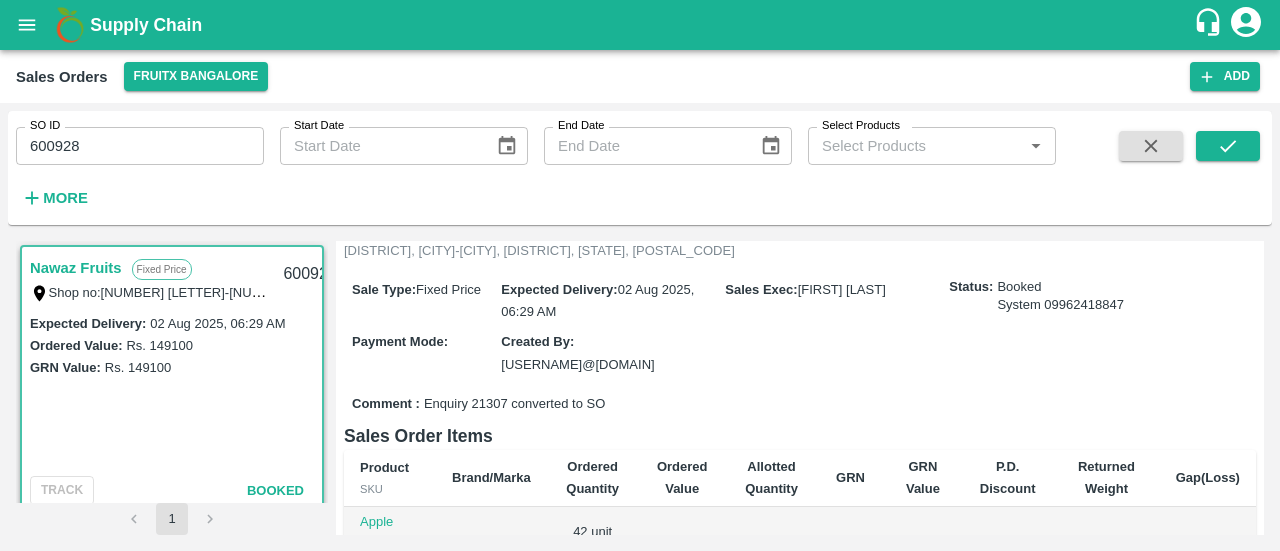 click on "600928" at bounding box center (140, 146) 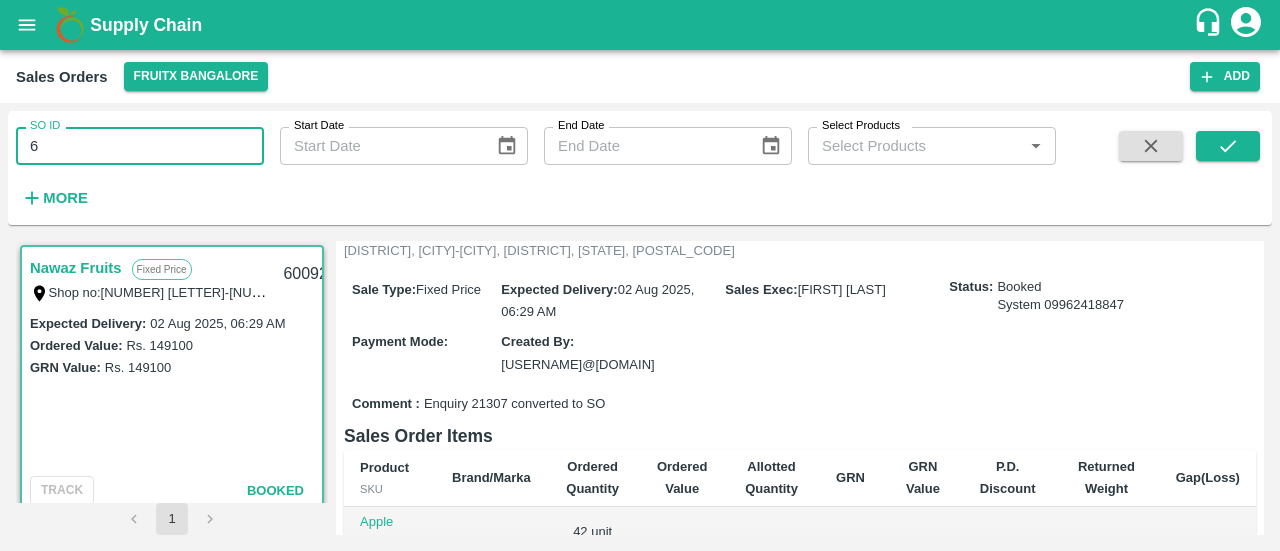 type on "6" 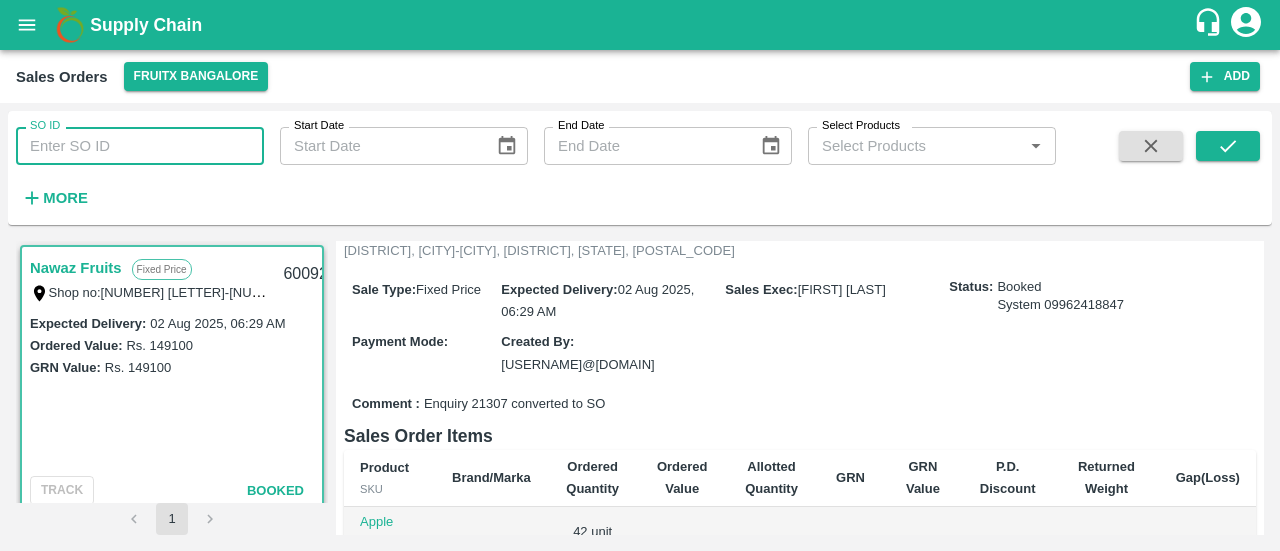 paste 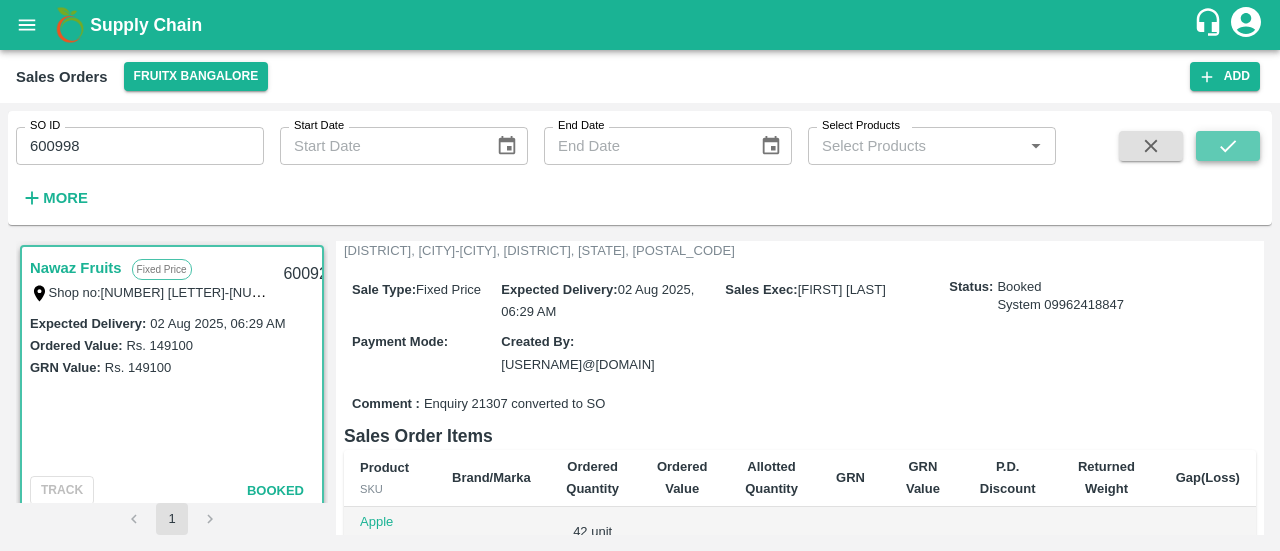 click 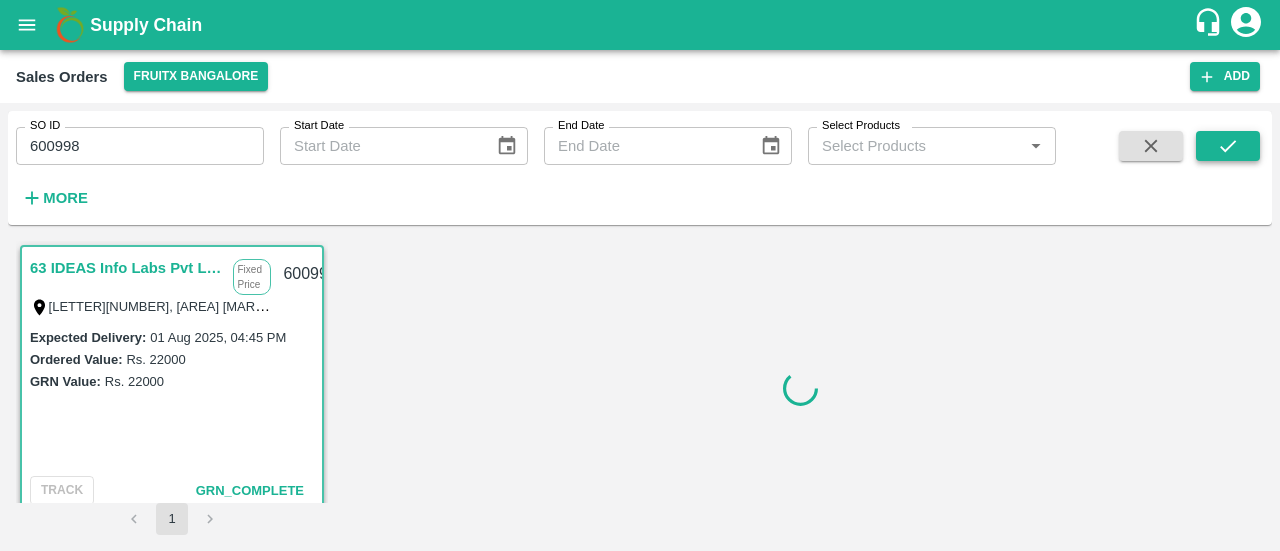 scroll, scrollTop: 6, scrollLeft: 0, axis: vertical 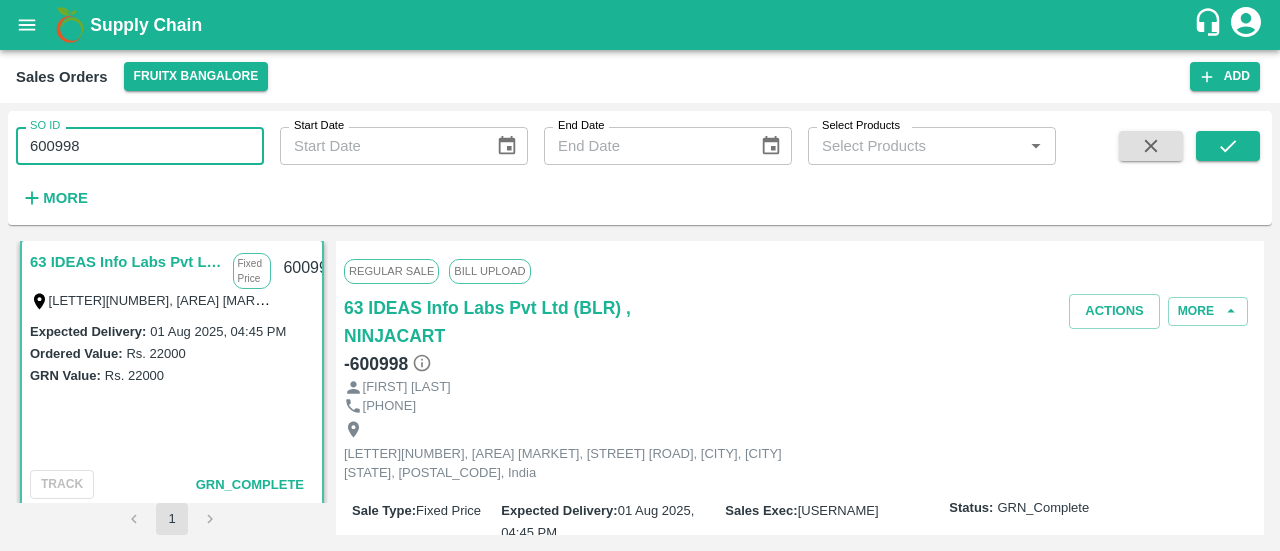 click on "600998" at bounding box center (140, 146) 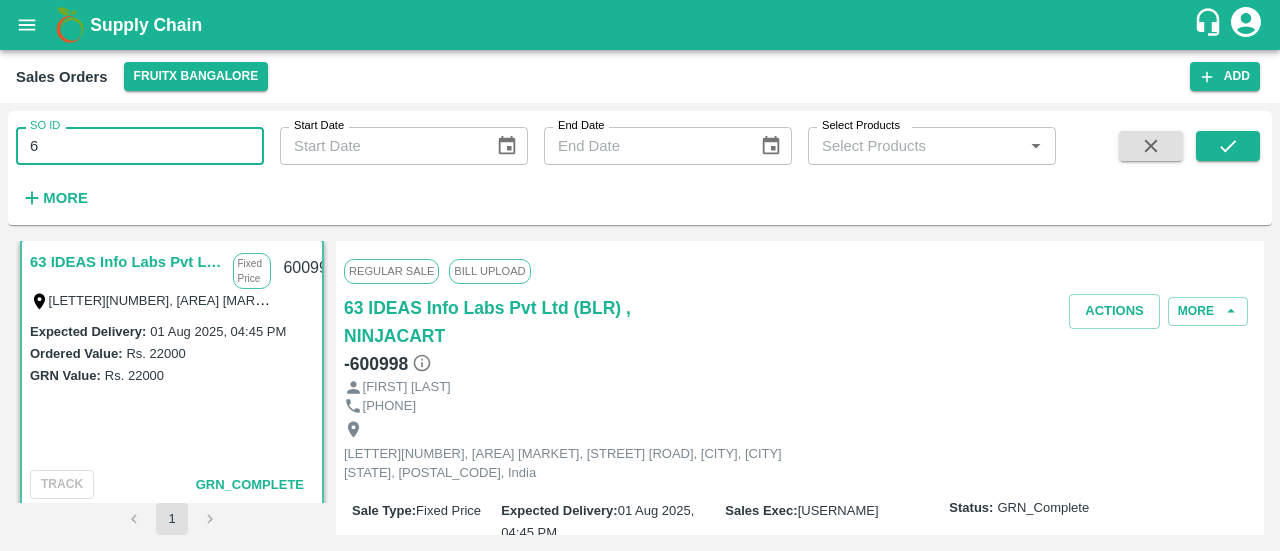 type on "6" 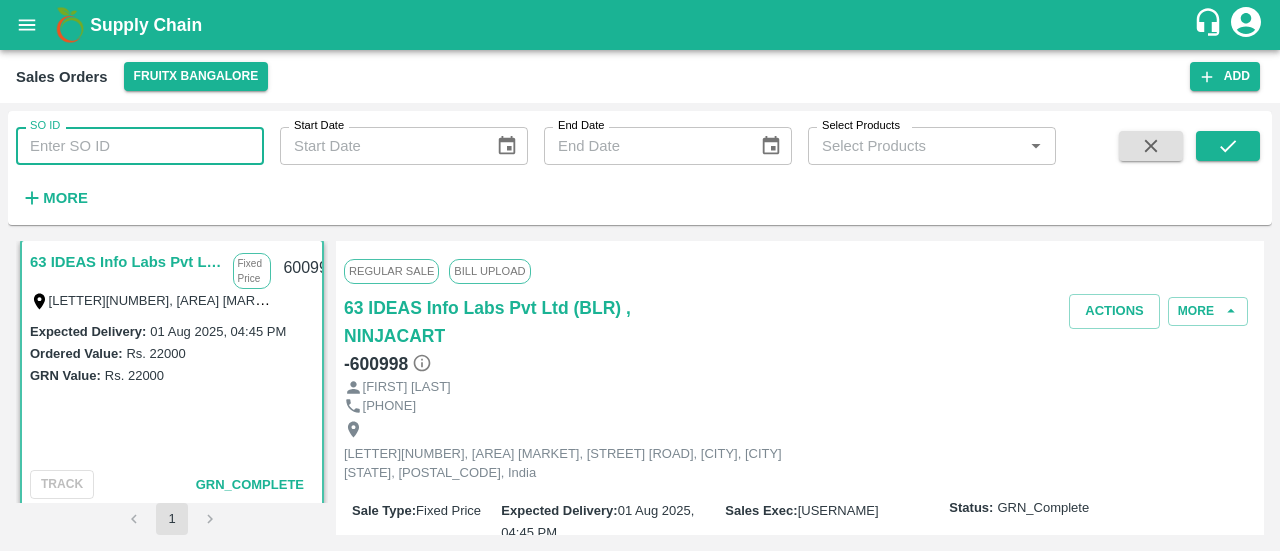 paste 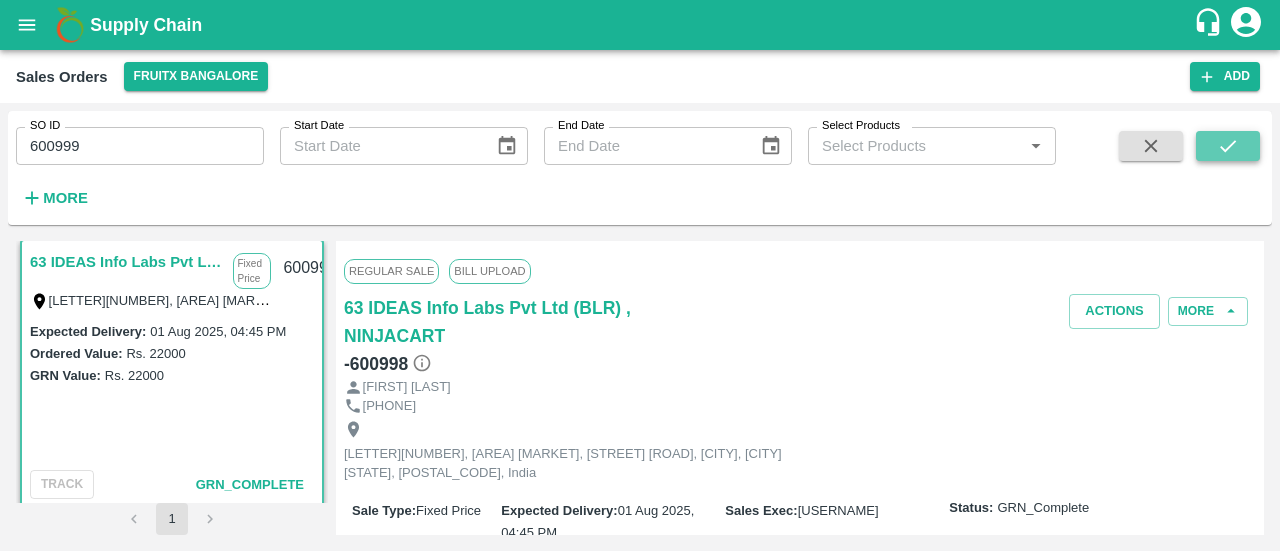 click 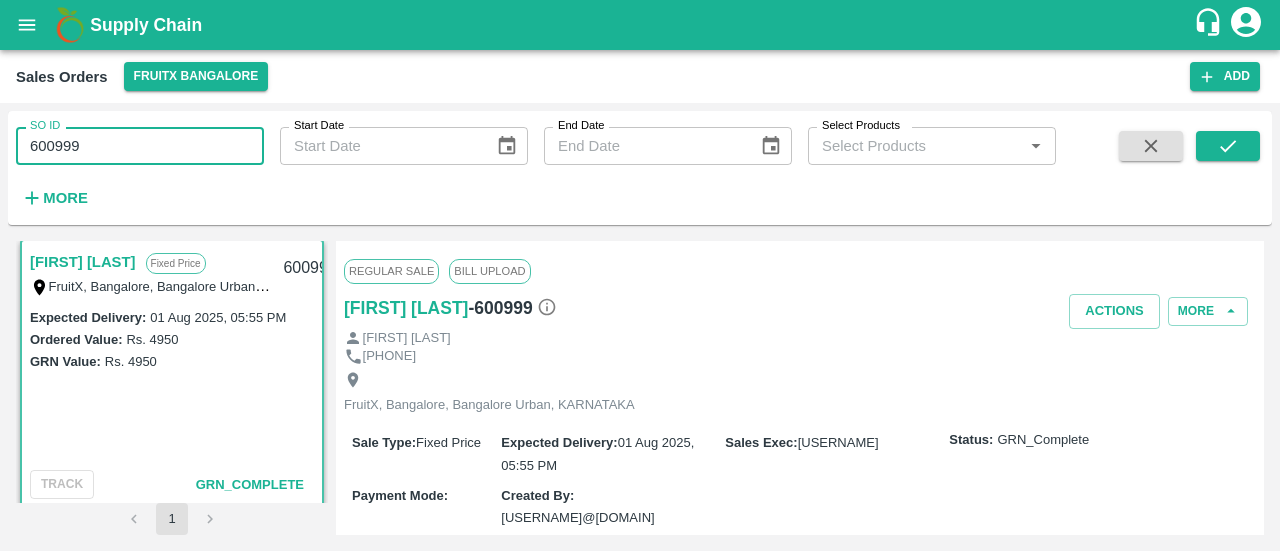click on "600999" at bounding box center [140, 146] 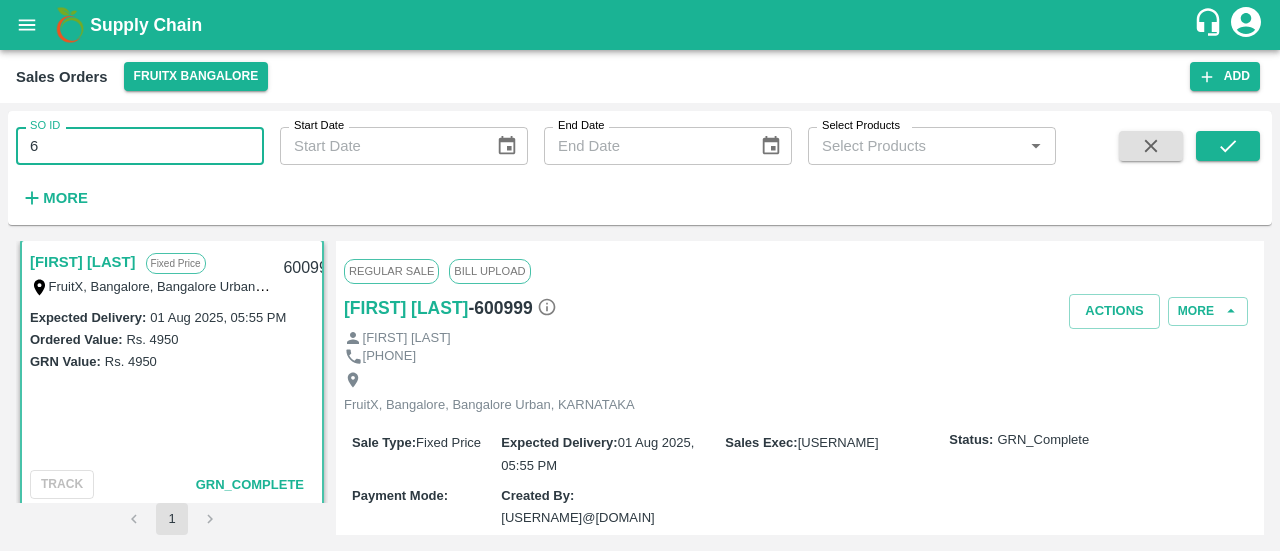 type on "6" 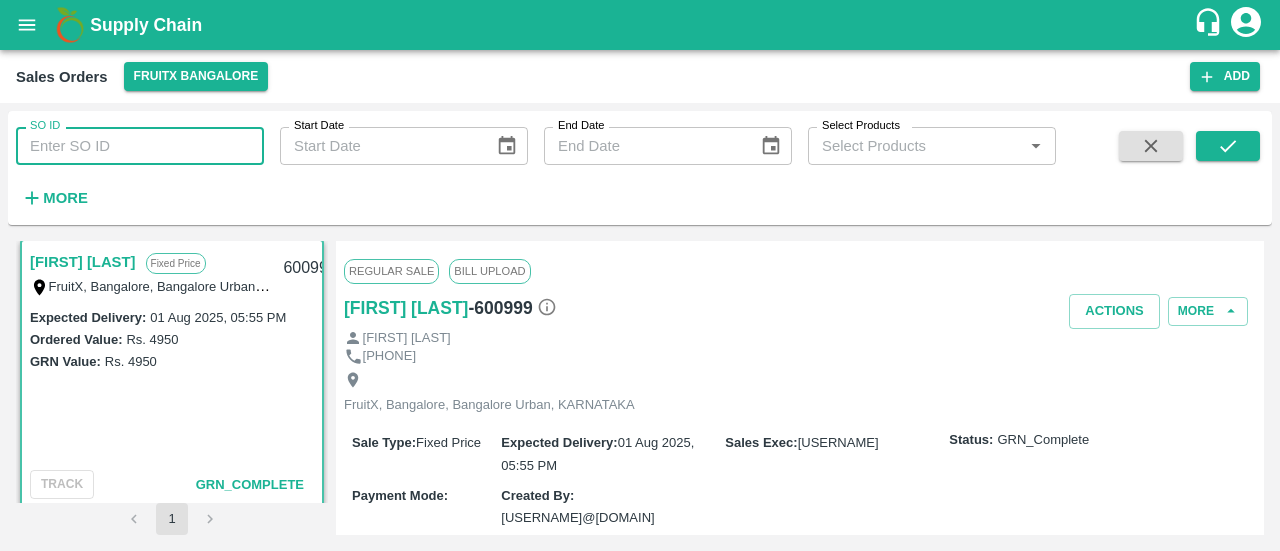 paste 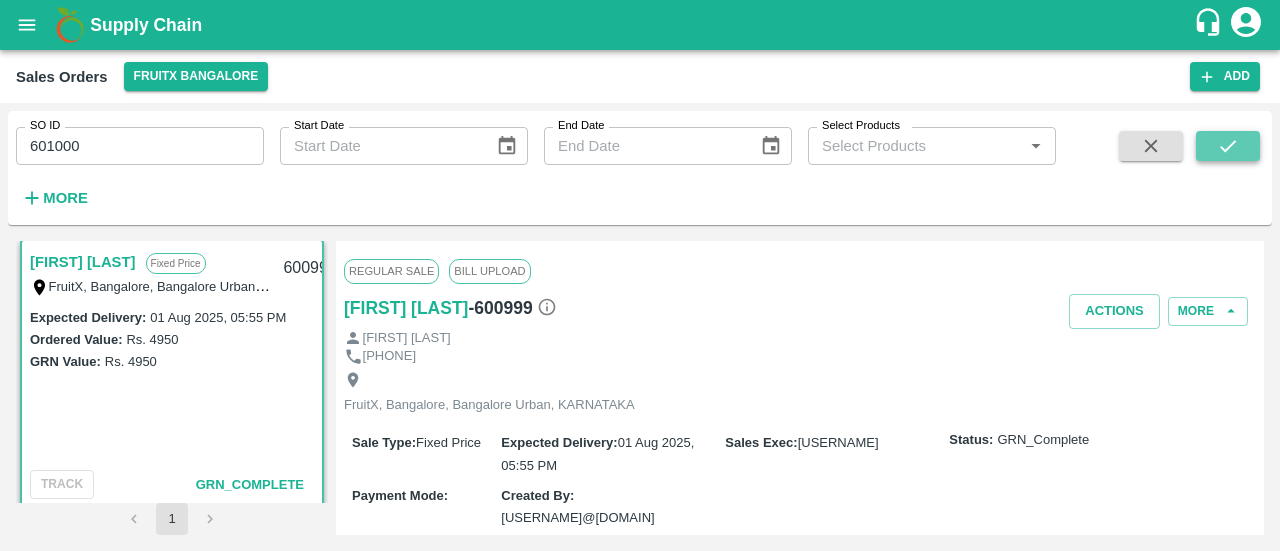 click 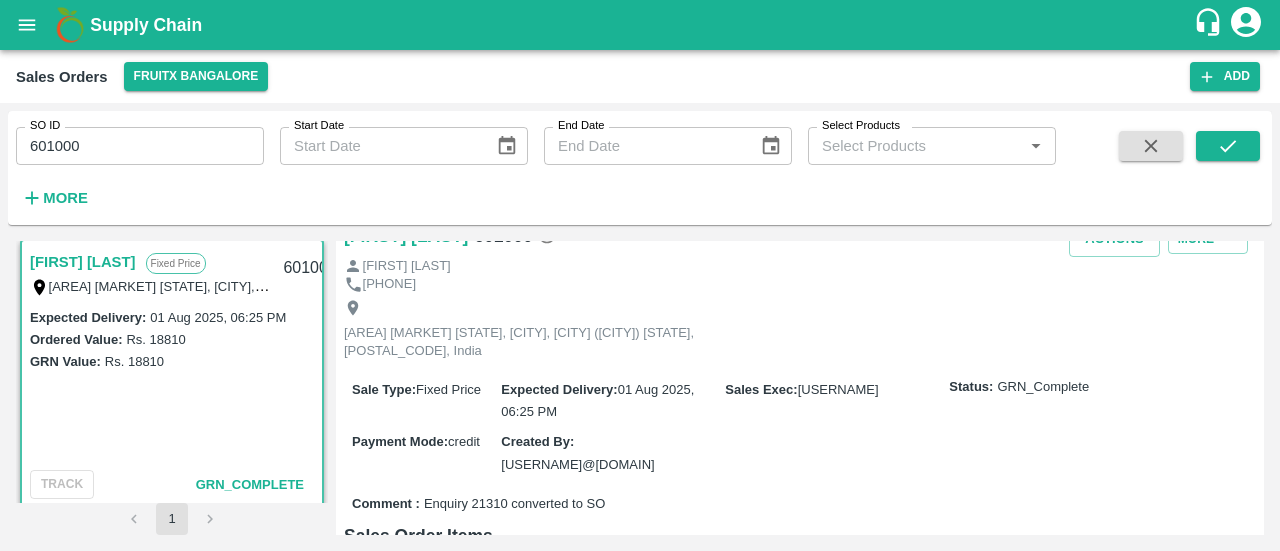 scroll, scrollTop: 81, scrollLeft: 0, axis: vertical 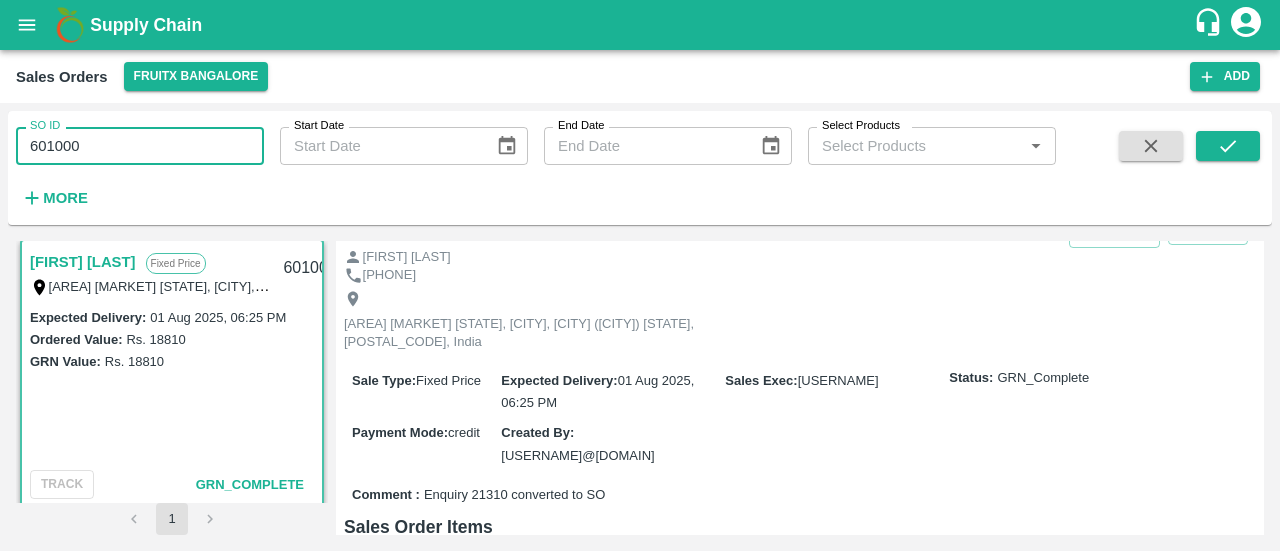 click on "601000" at bounding box center [140, 146] 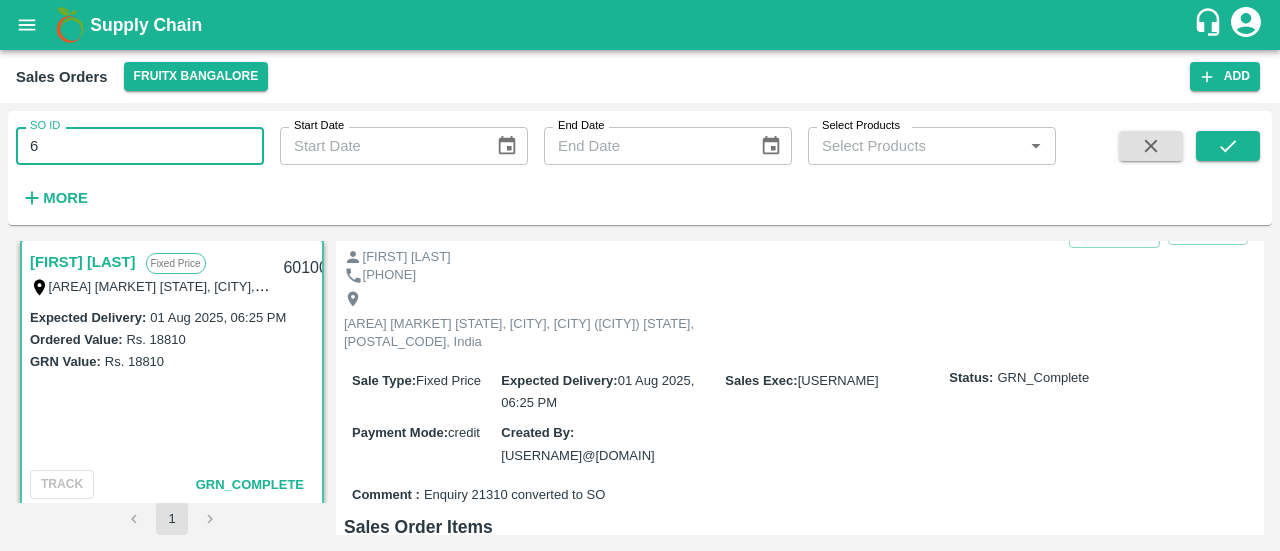 type on "6" 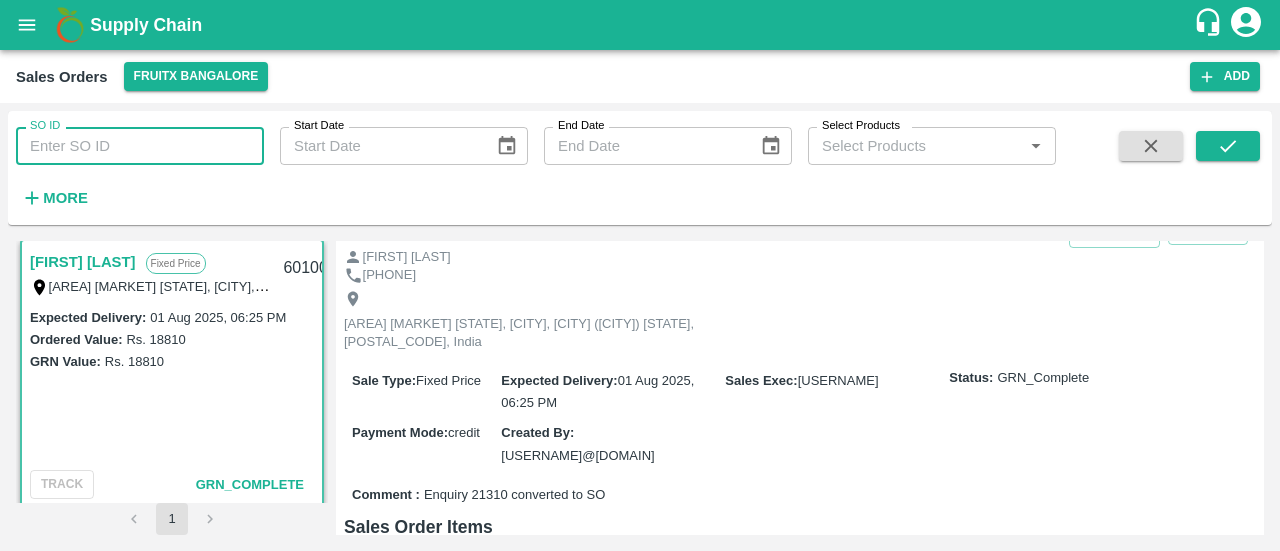 paste 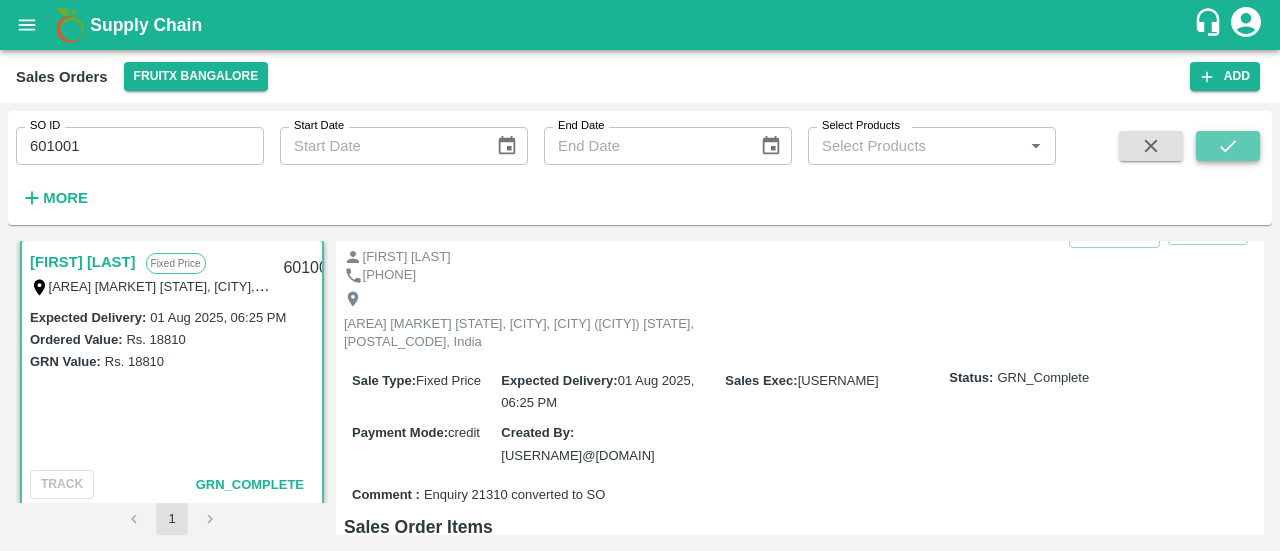 click at bounding box center [1228, 146] 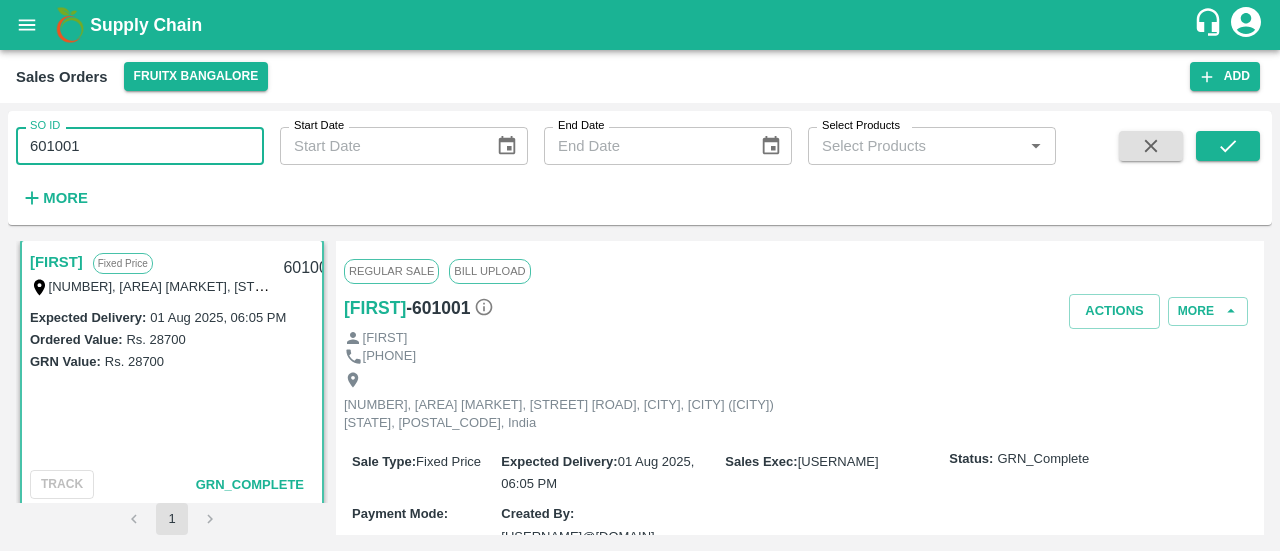 click on "601001" at bounding box center [140, 146] 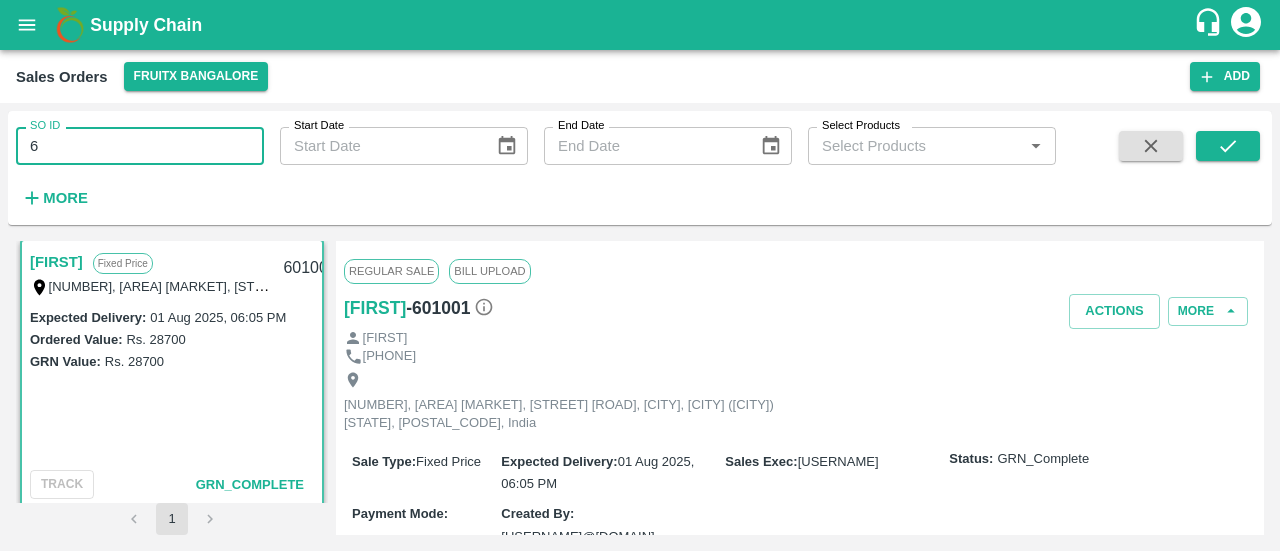type on "6" 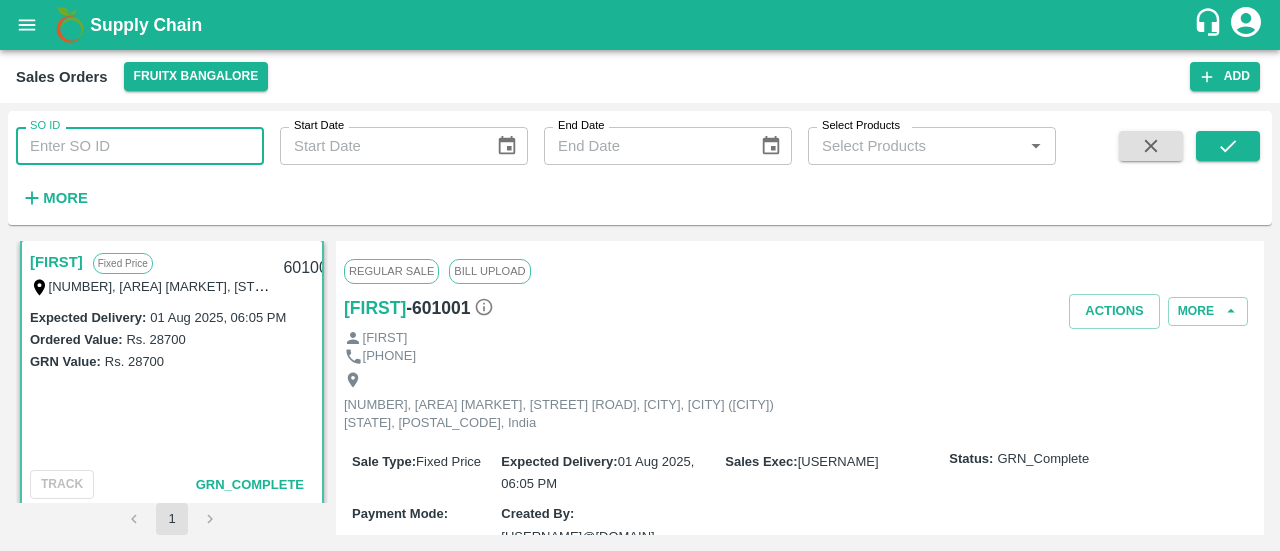 paste 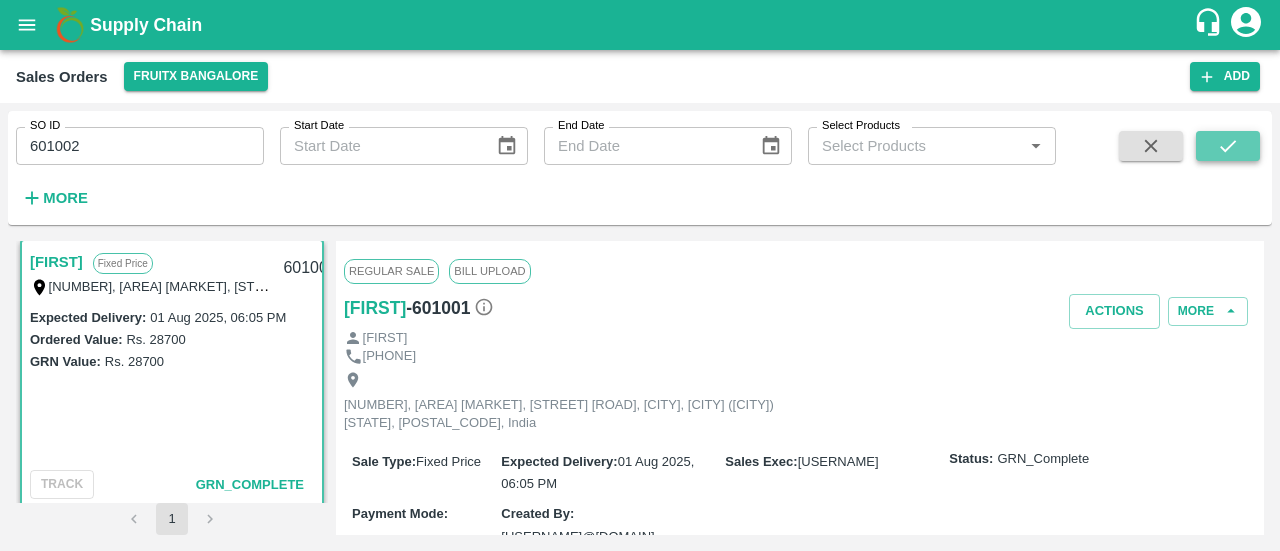 click 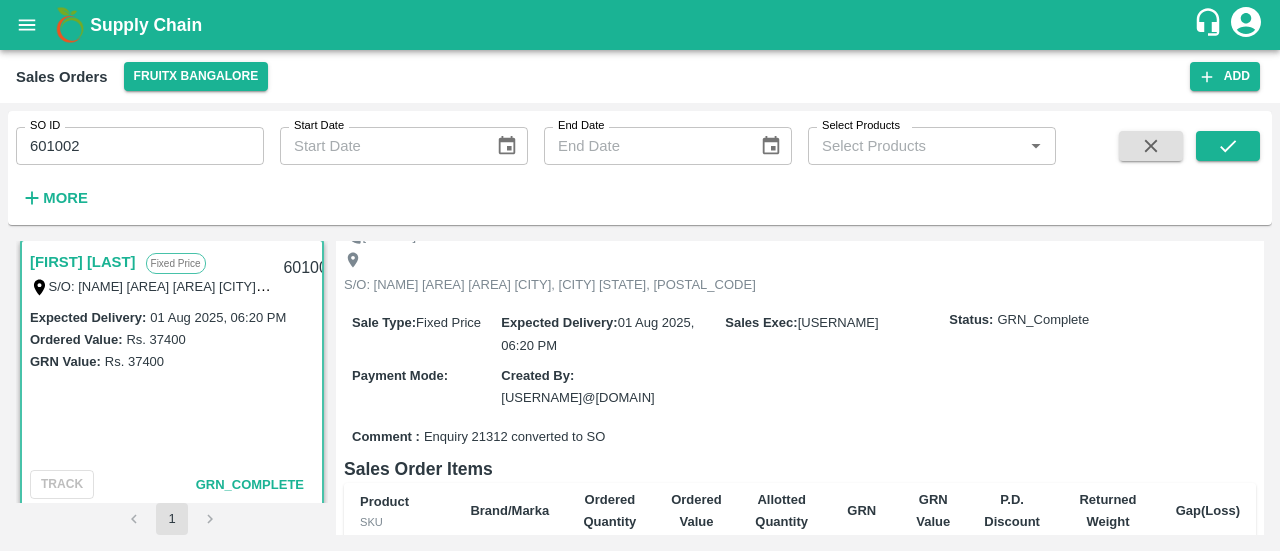 scroll, scrollTop: 122, scrollLeft: 0, axis: vertical 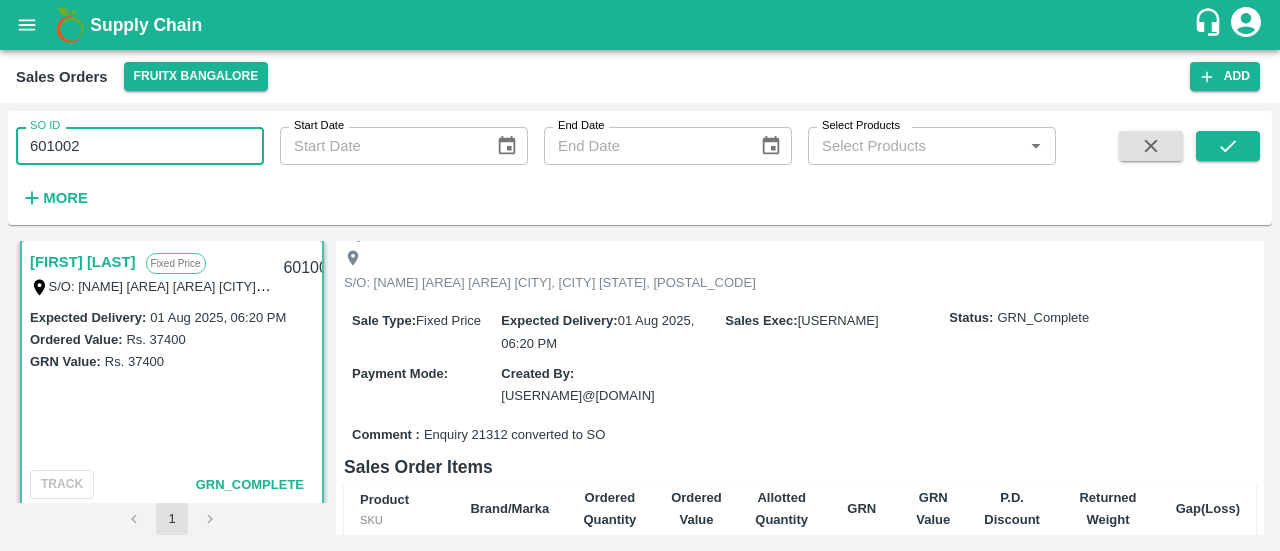 click on "601002" at bounding box center (140, 146) 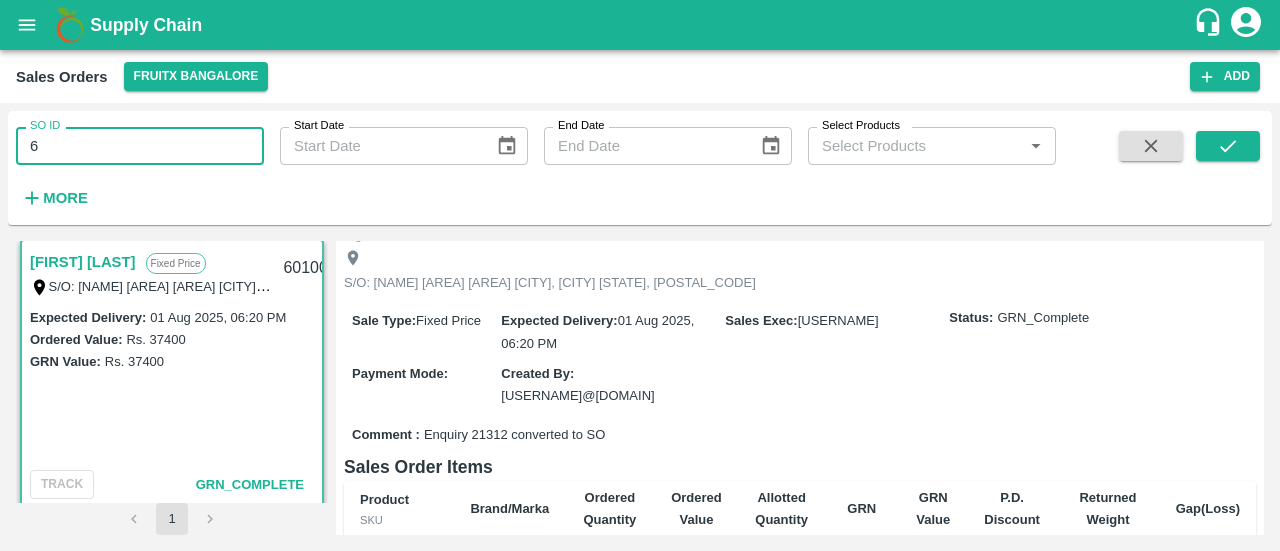 type on "6" 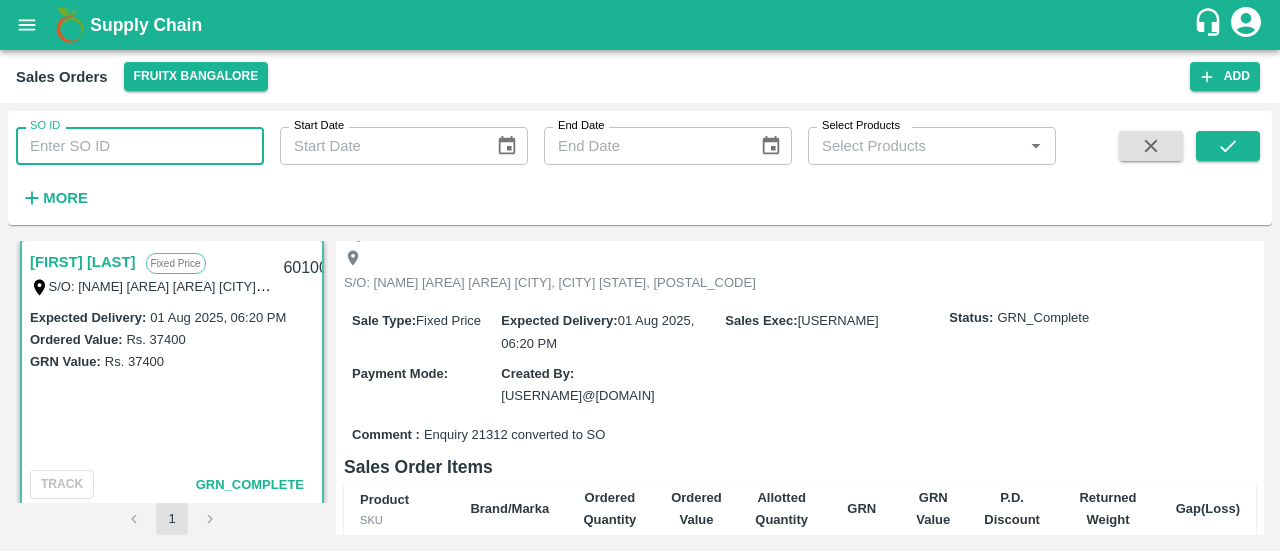 paste 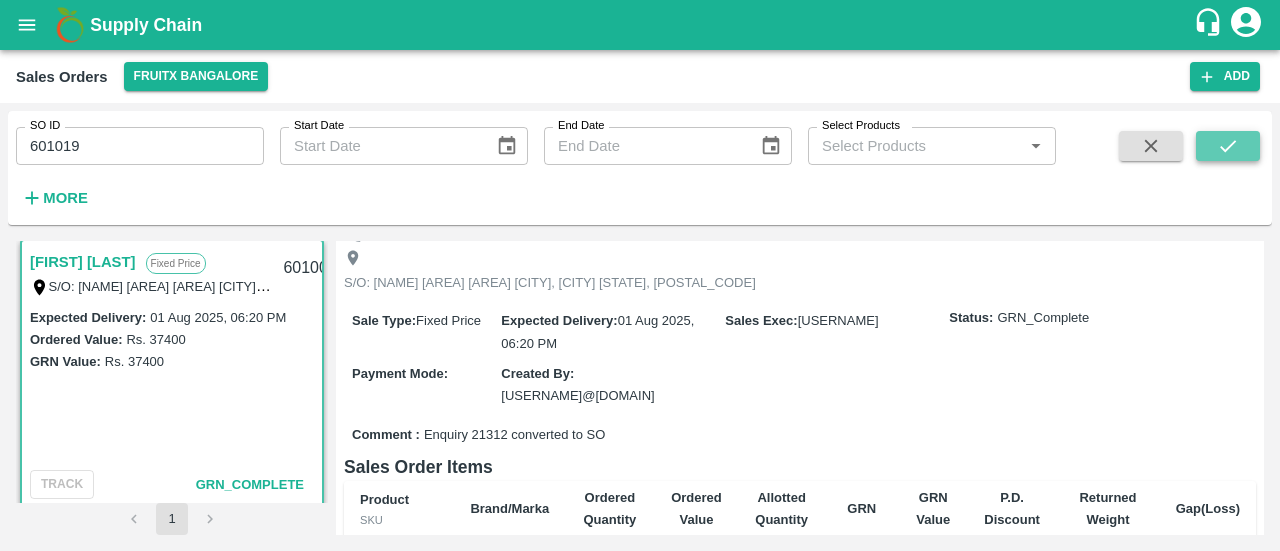 click 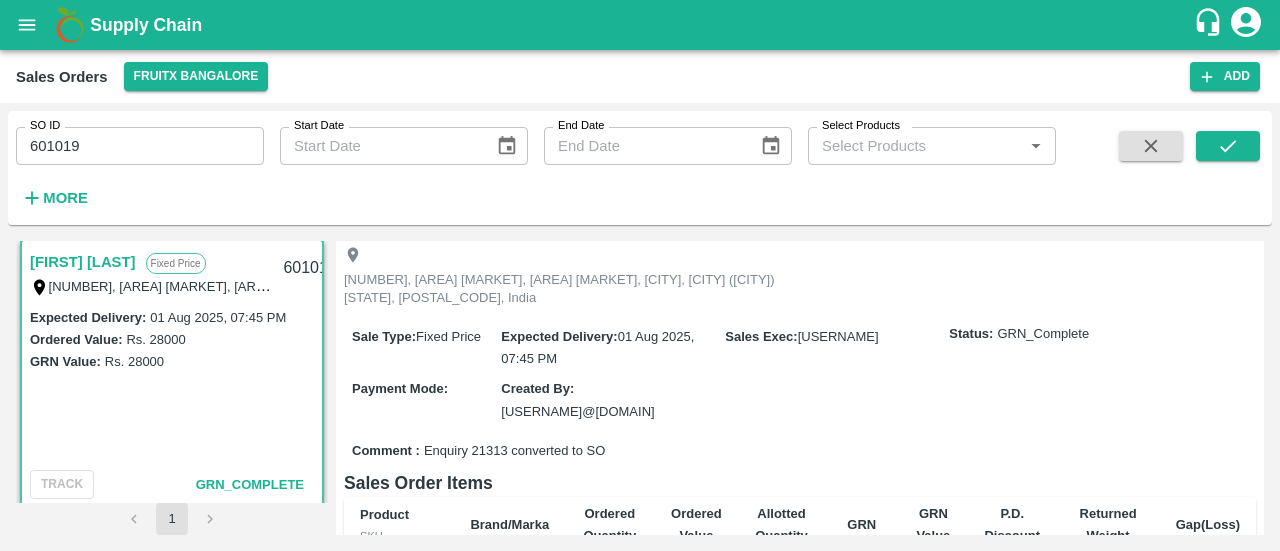 scroll, scrollTop: 126, scrollLeft: 0, axis: vertical 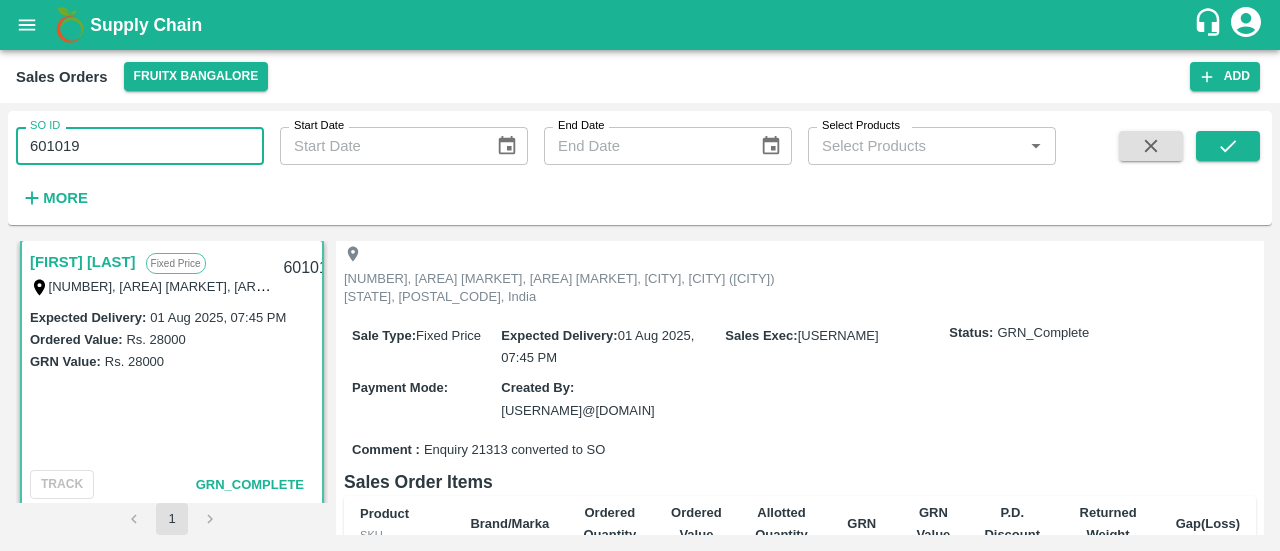 click on "601019" at bounding box center (140, 146) 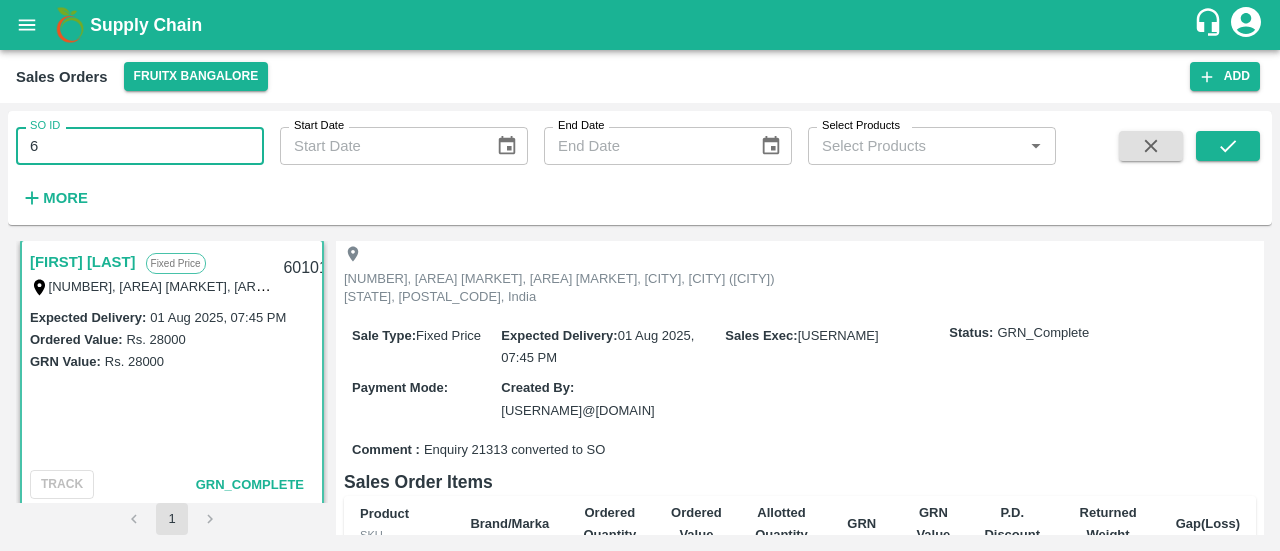type on "6" 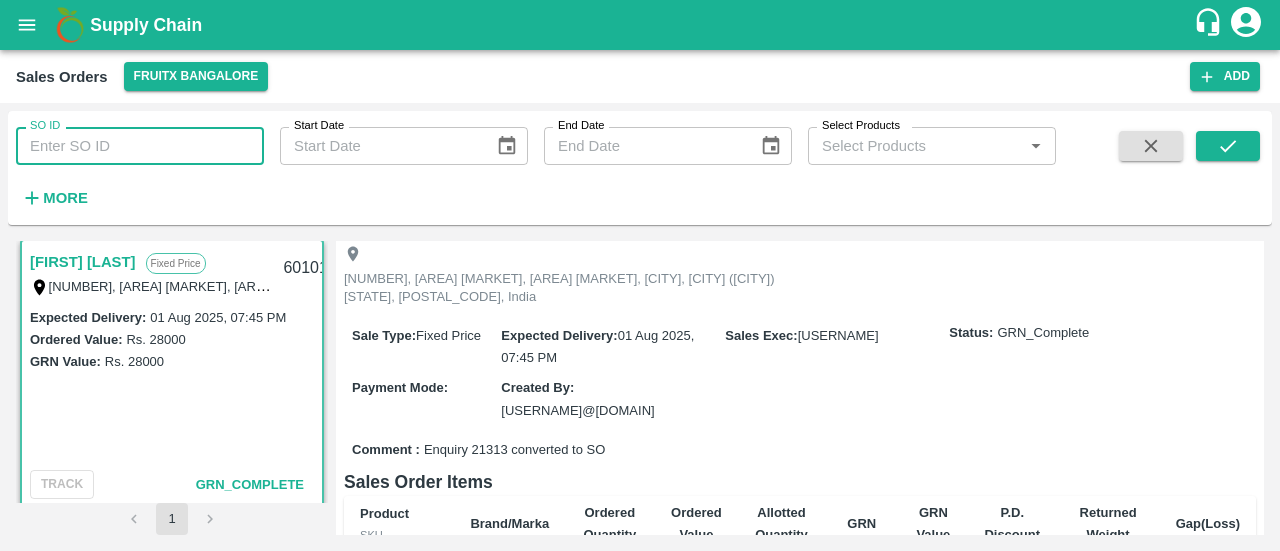 paste 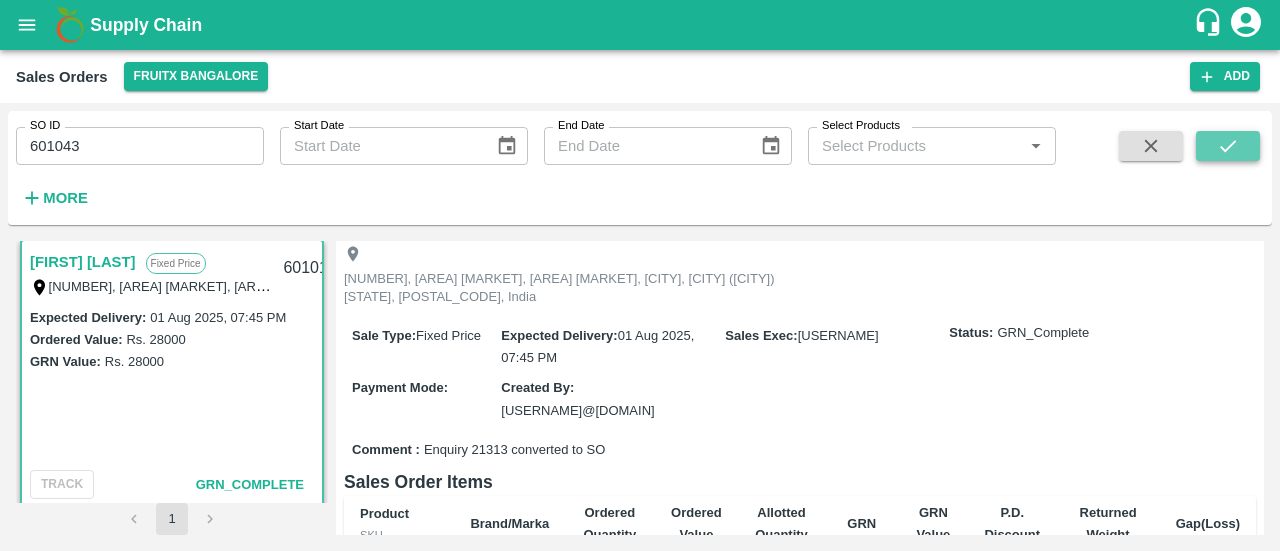 click at bounding box center (1228, 146) 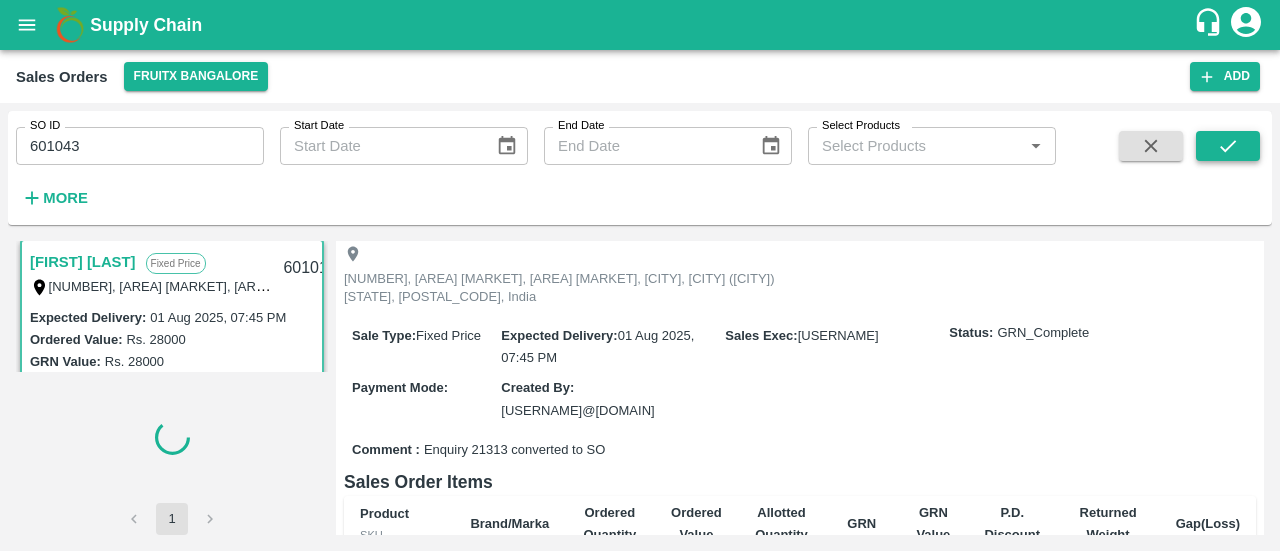 scroll, scrollTop: 0, scrollLeft: 0, axis: both 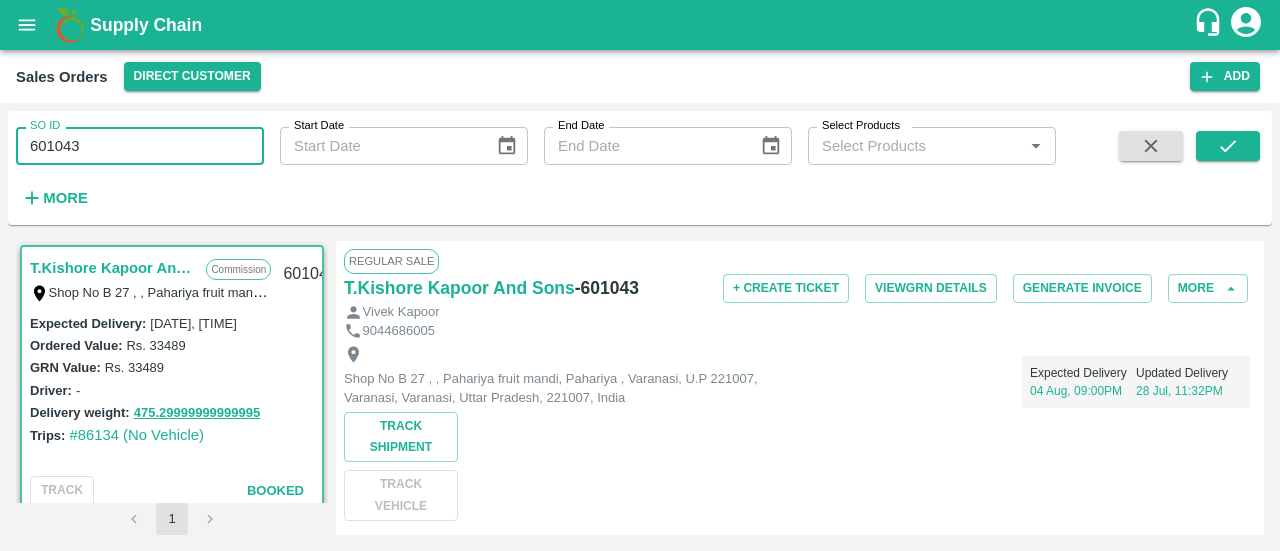 click on "601043" at bounding box center [140, 146] 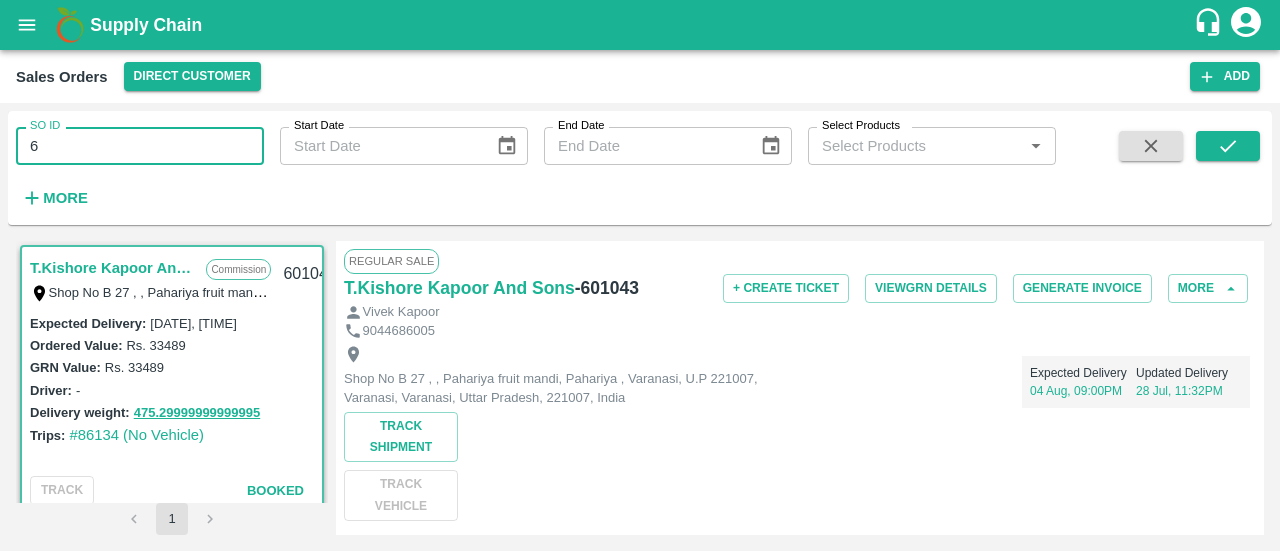 type on "6" 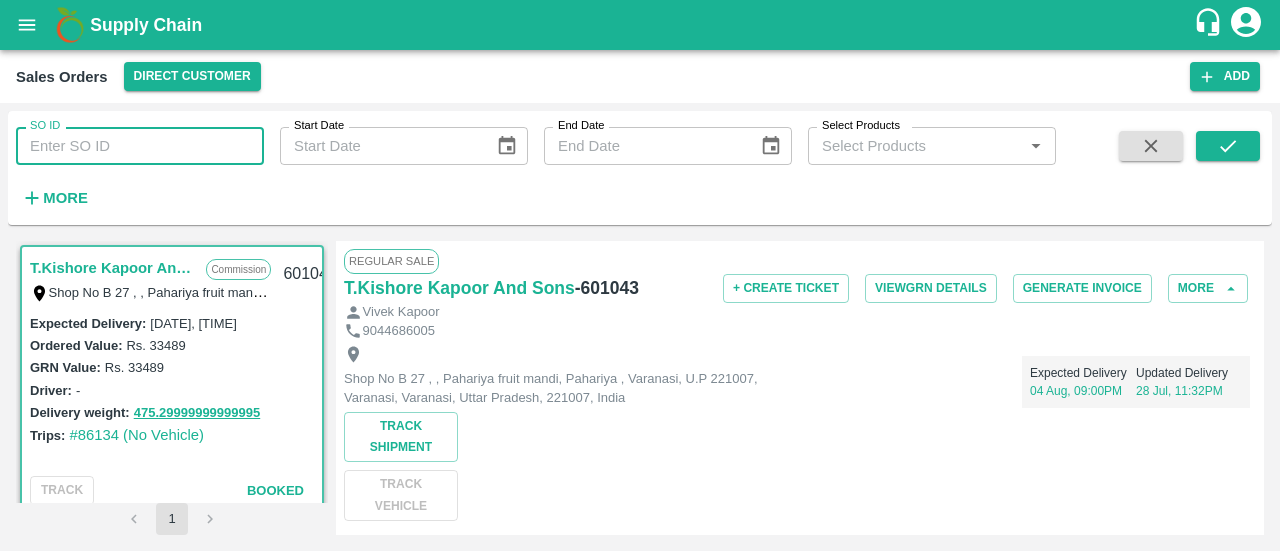 paste 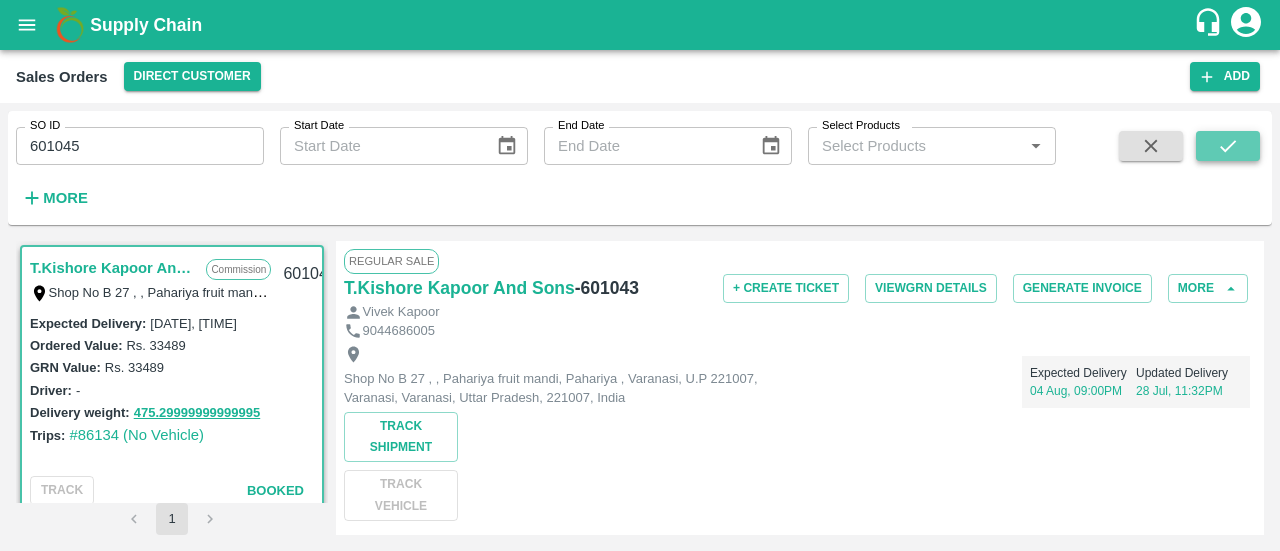 click 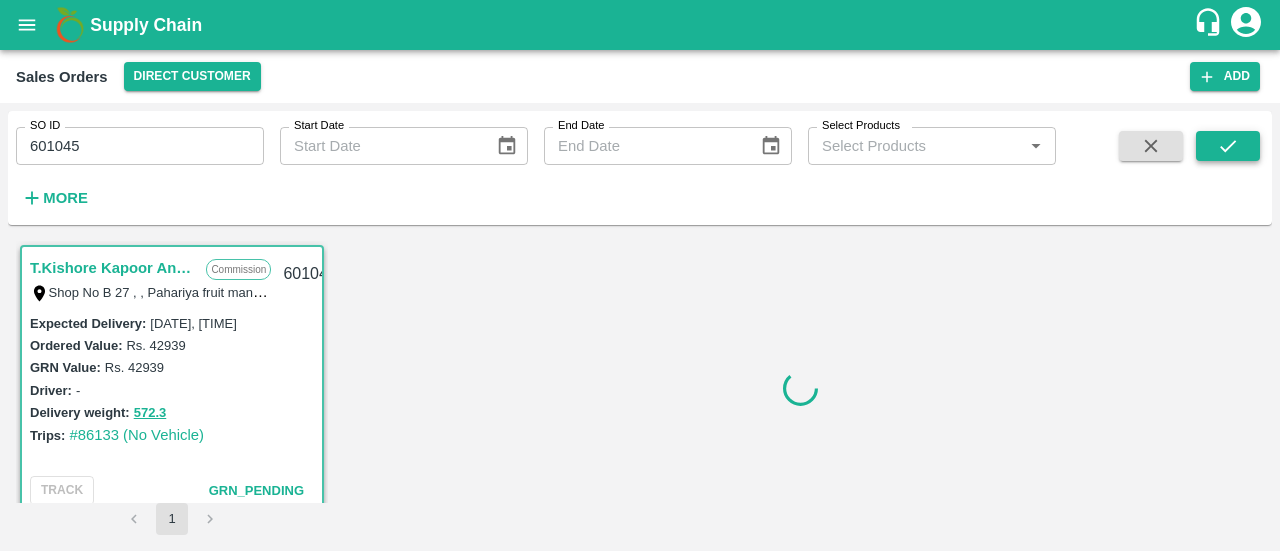 scroll, scrollTop: 6, scrollLeft: 0, axis: vertical 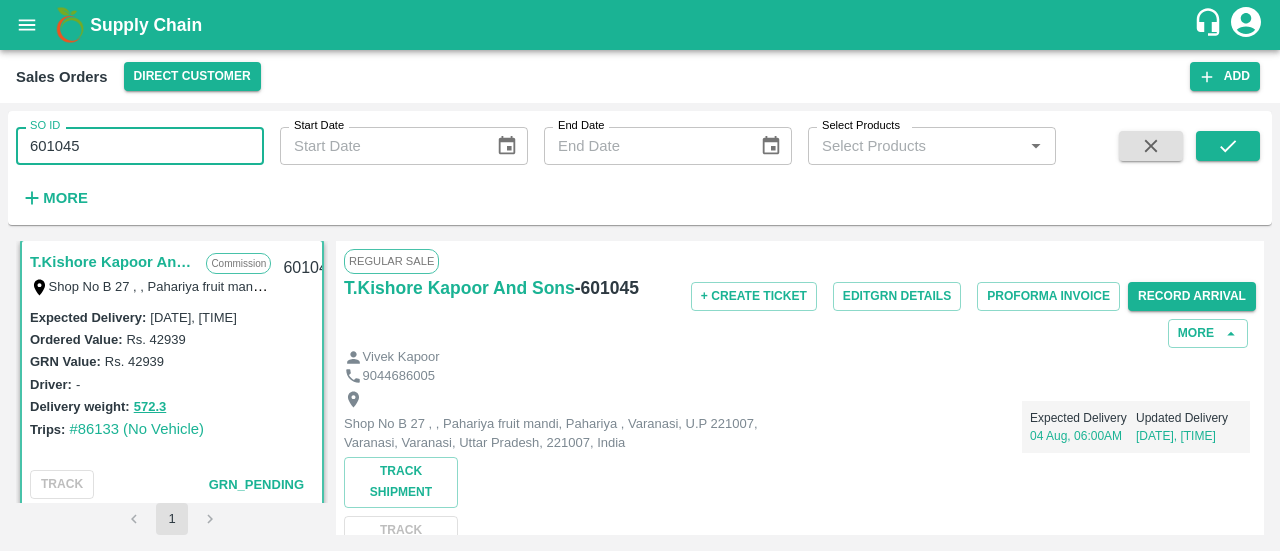click on "601045" at bounding box center (140, 146) 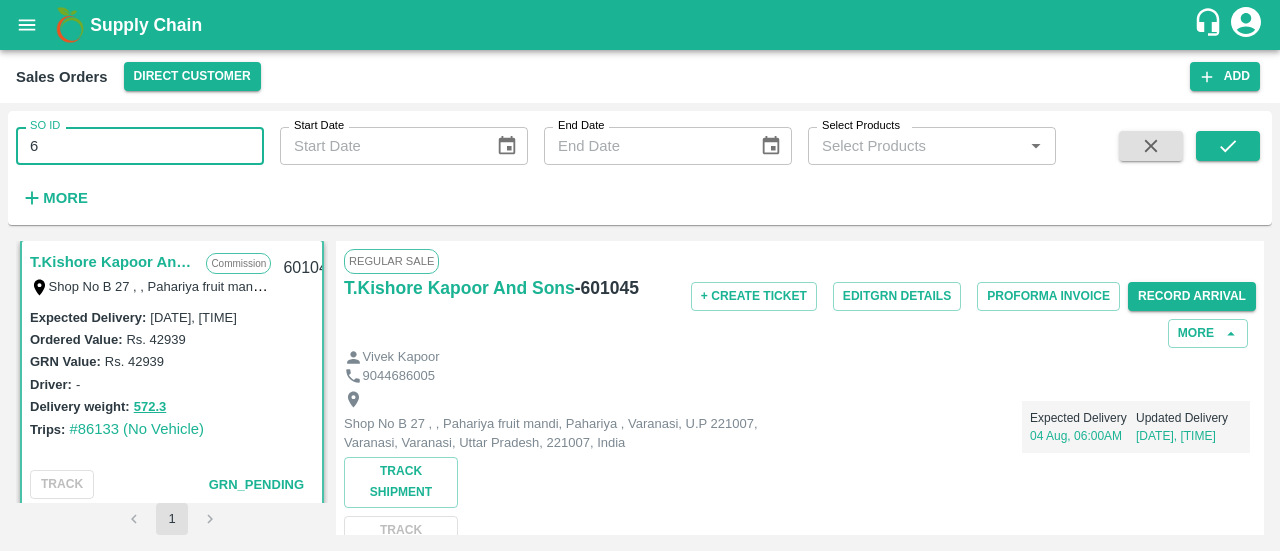 type on "6" 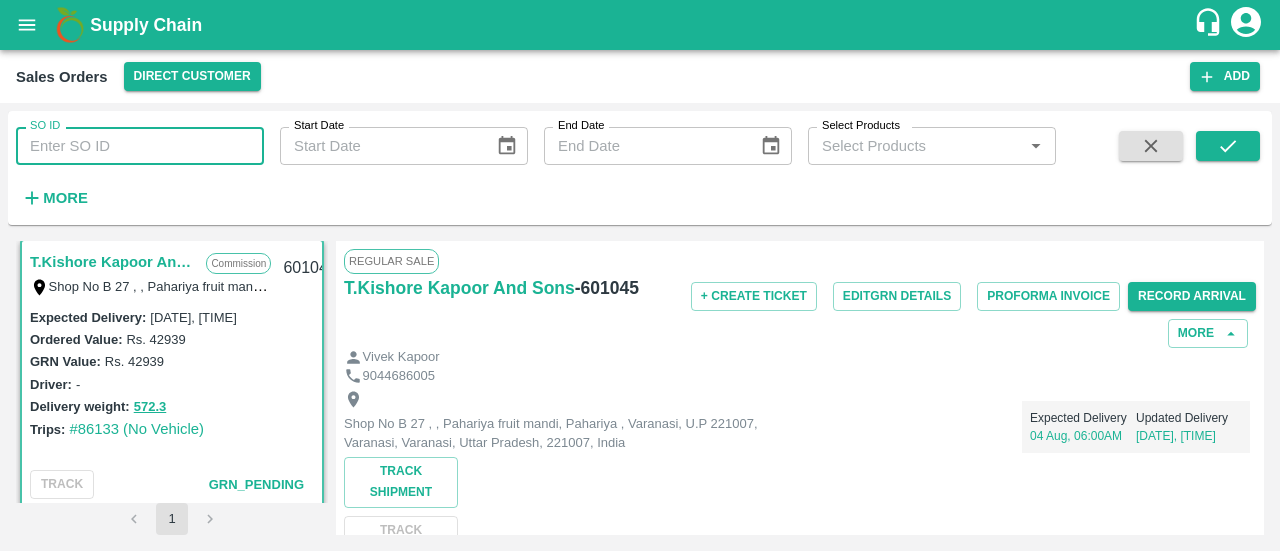 paste 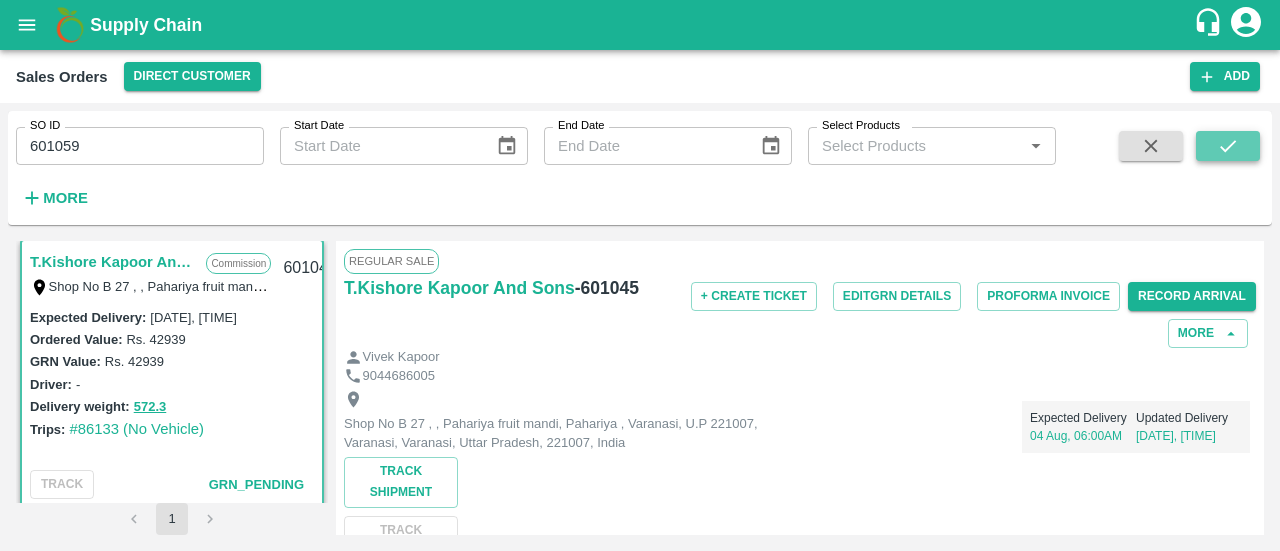 click 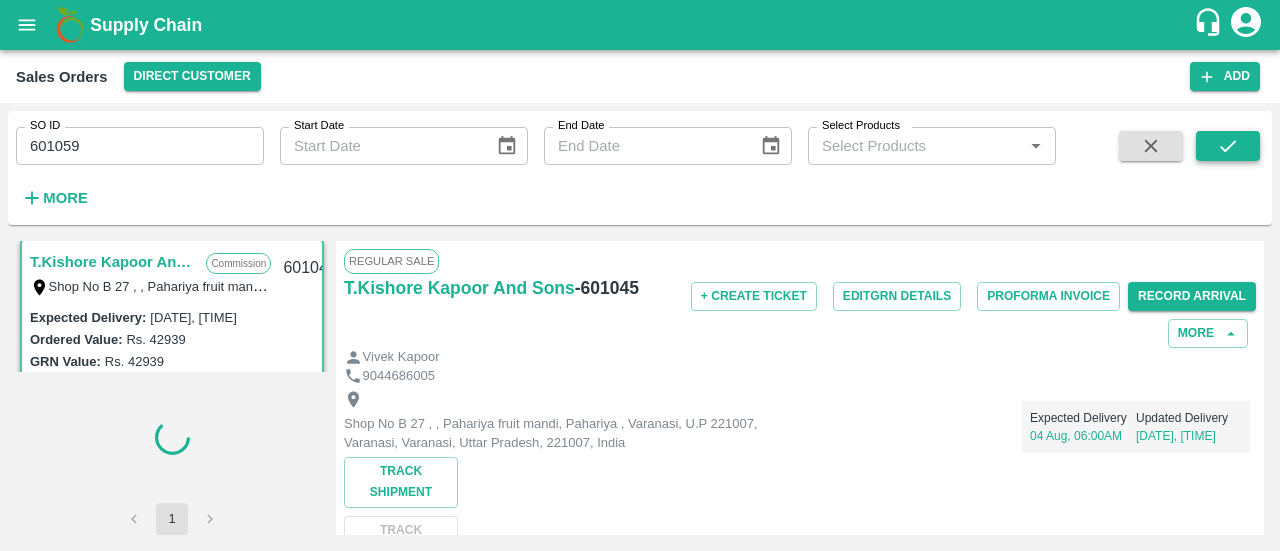 scroll, scrollTop: 0, scrollLeft: 0, axis: both 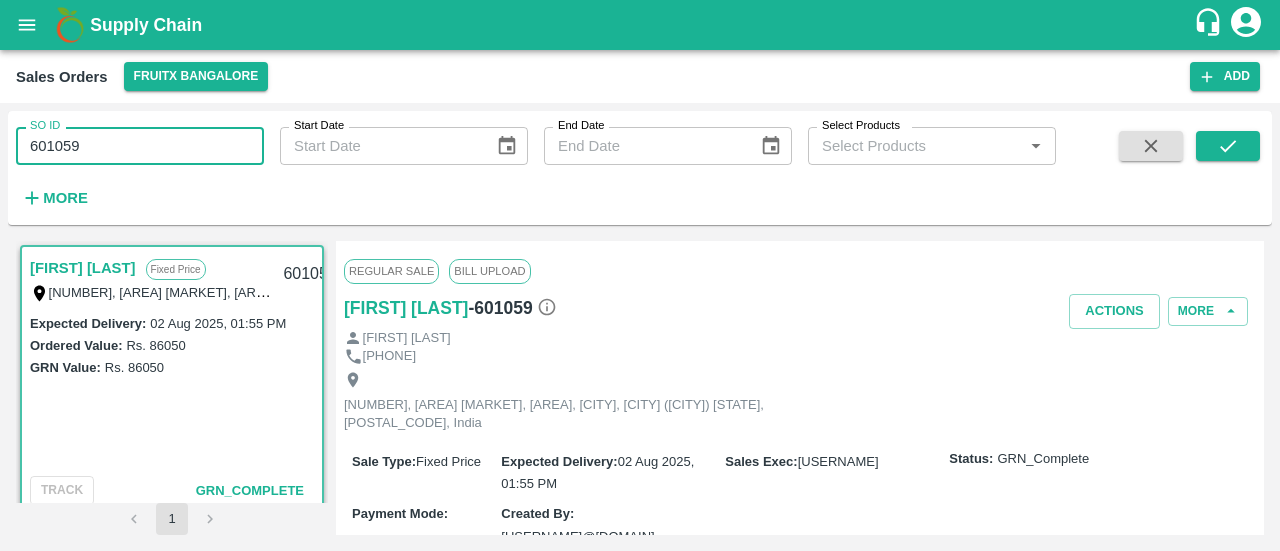 click on "601059" at bounding box center (140, 146) 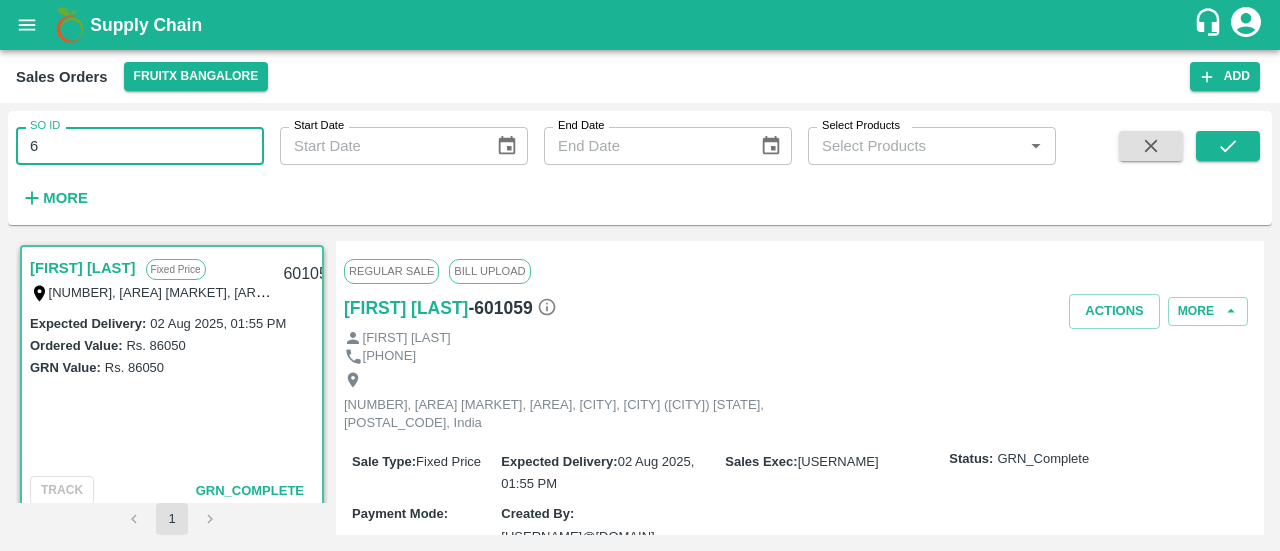 type on "6" 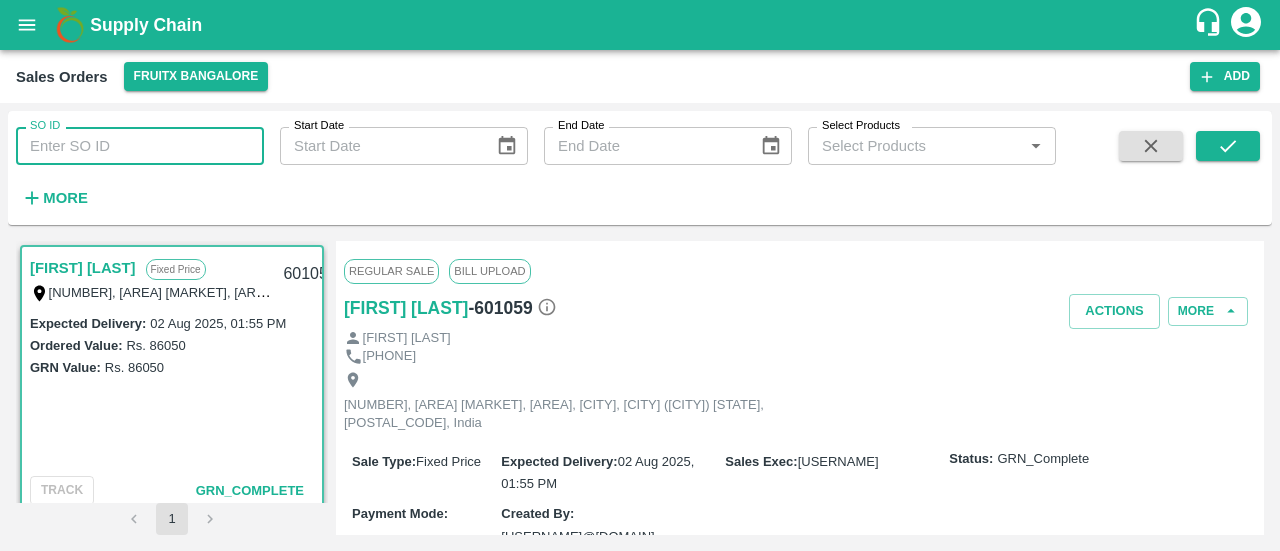 paste 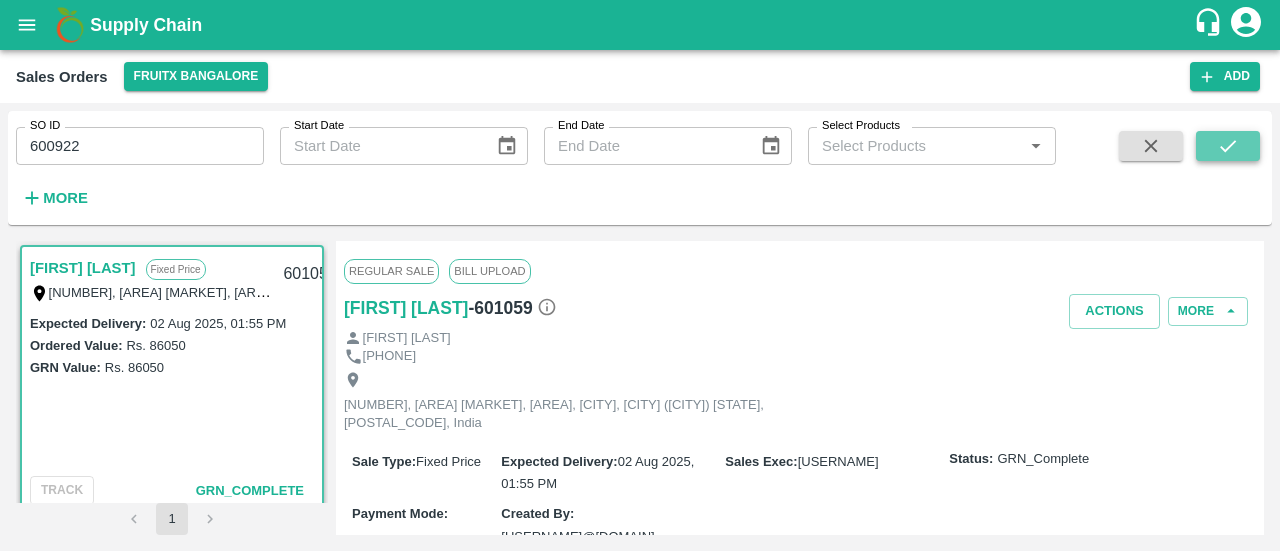 click 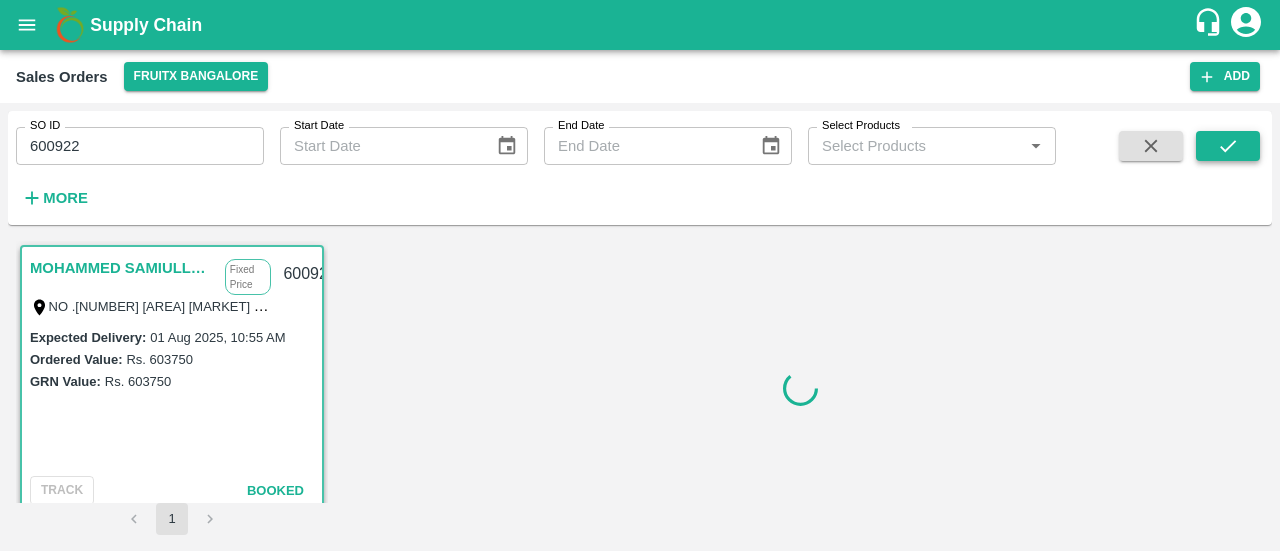 scroll, scrollTop: 6, scrollLeft: 0, axis: vertical 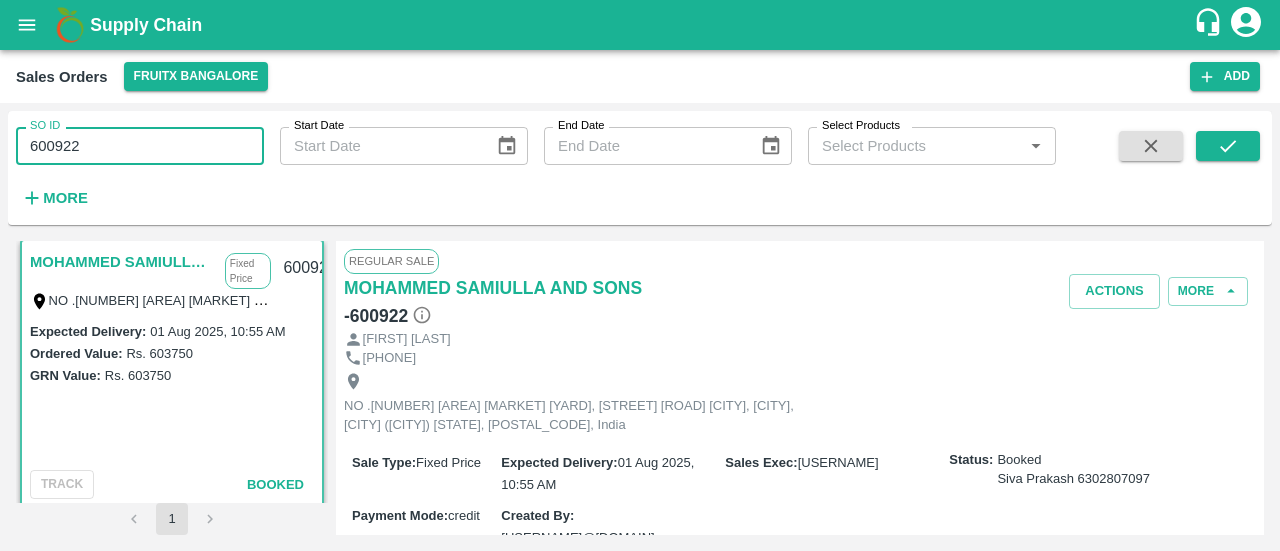 click on "600922" at bounding box center [140, 146] 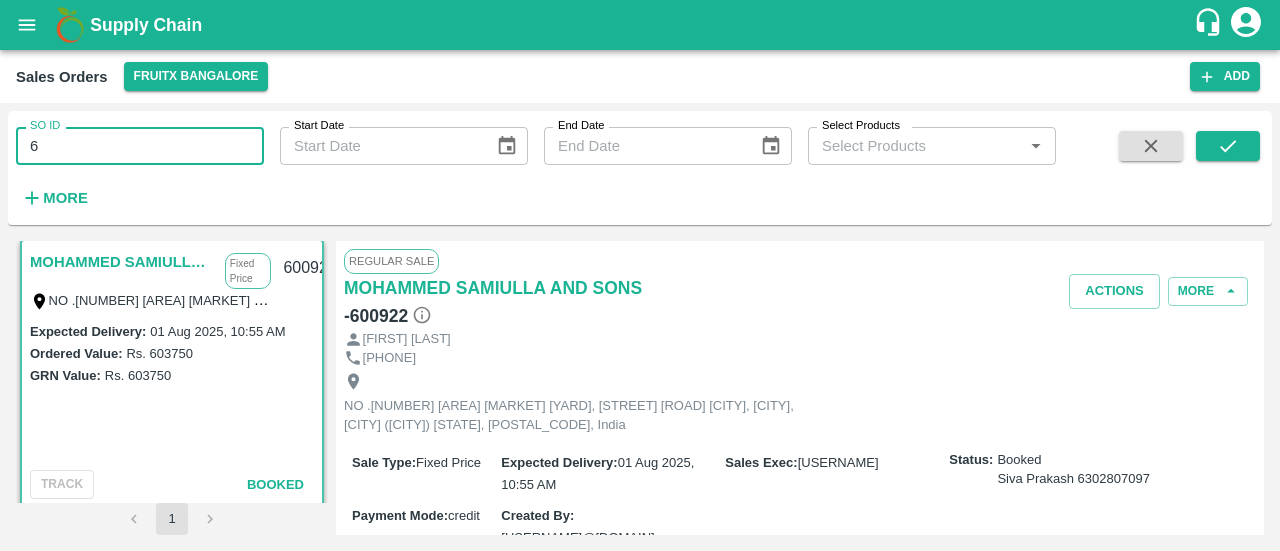 type on "6" 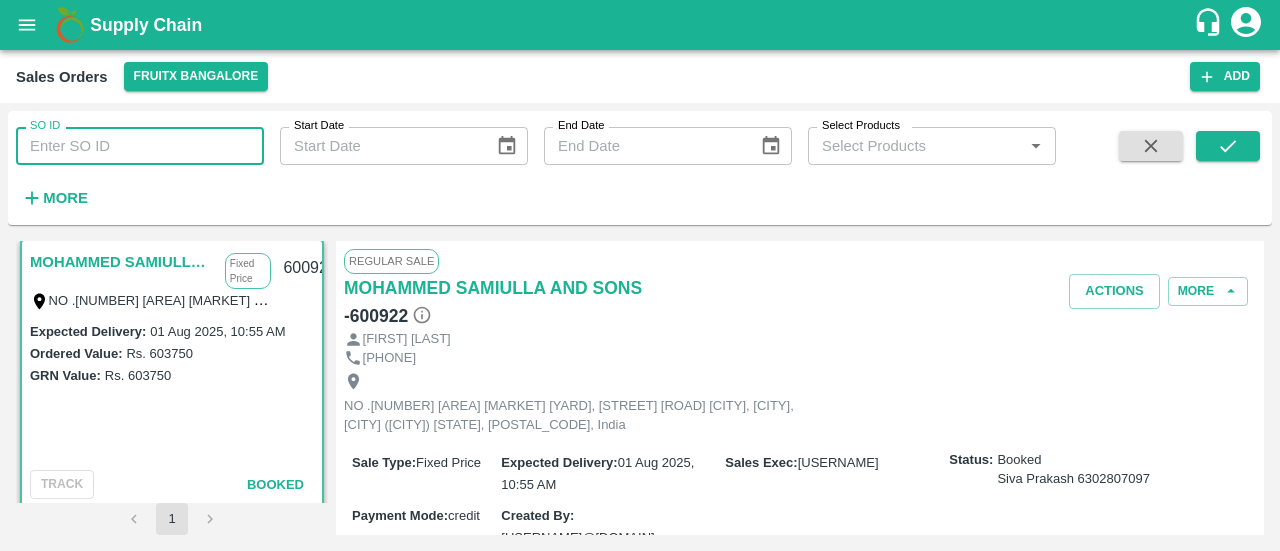paste 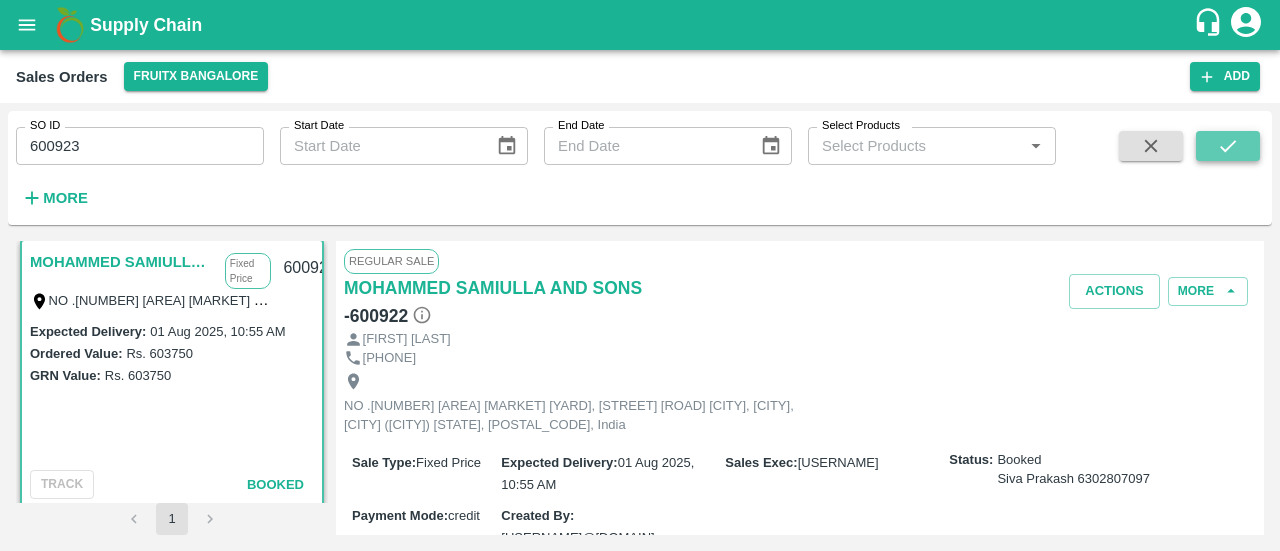 click at bounding box center [1228, 146] 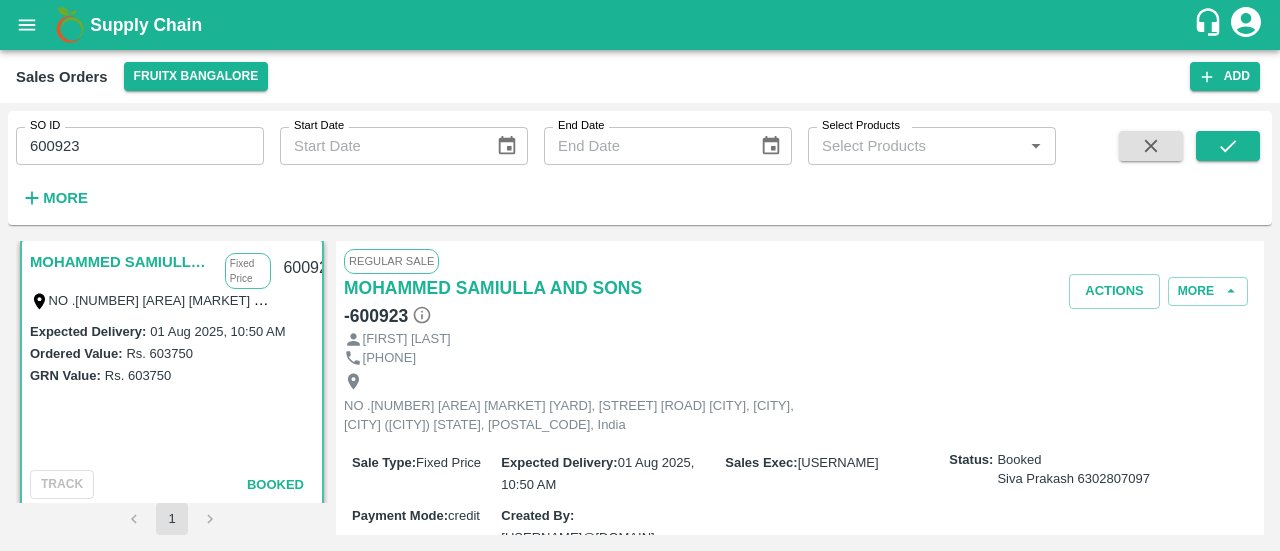 click on "600923" at bounding box center [140, 146] 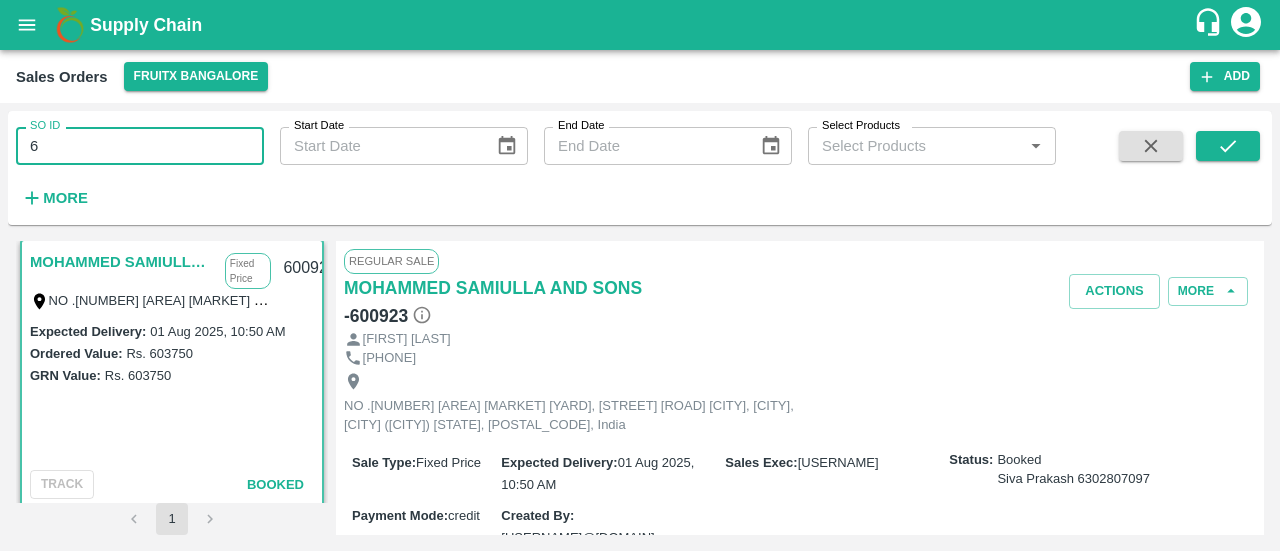 type on "6" 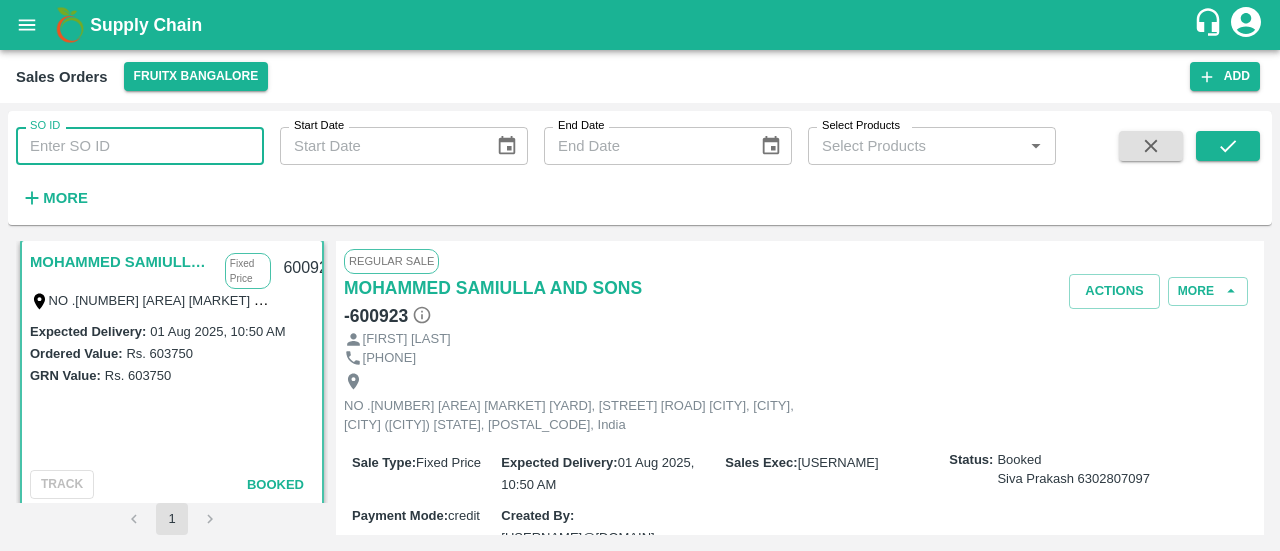 paste 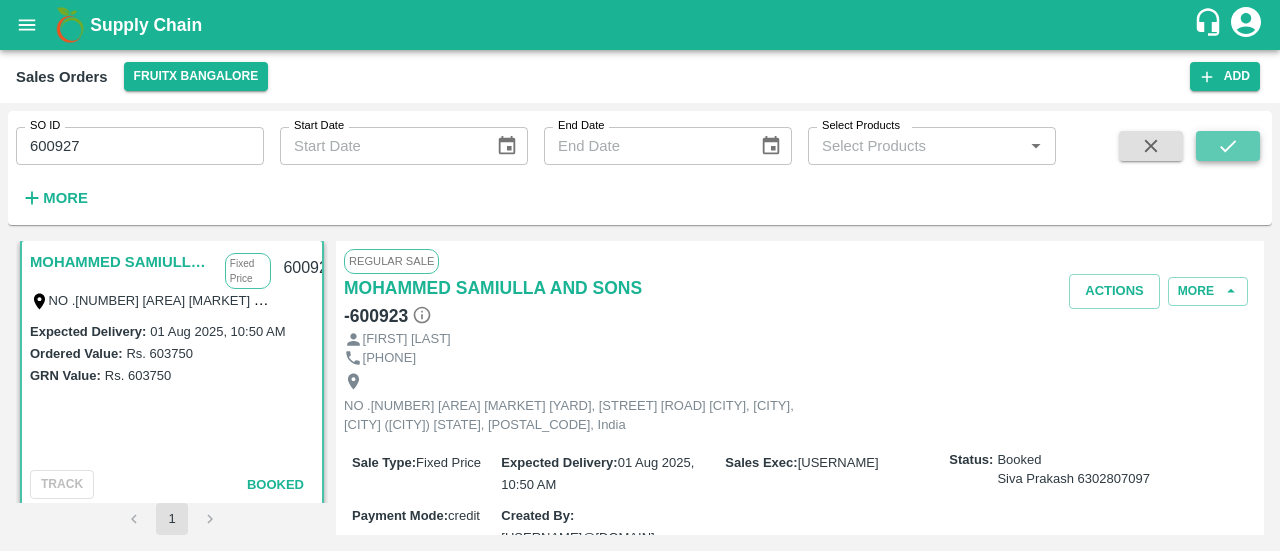 click 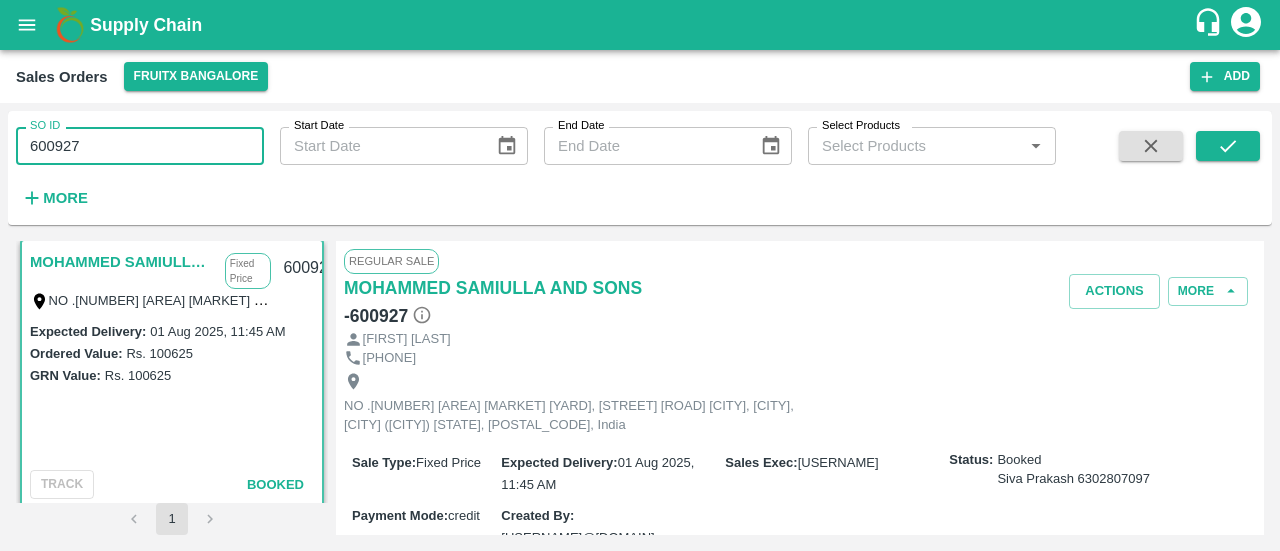 click on "600927" at bounding box center [140, 146] 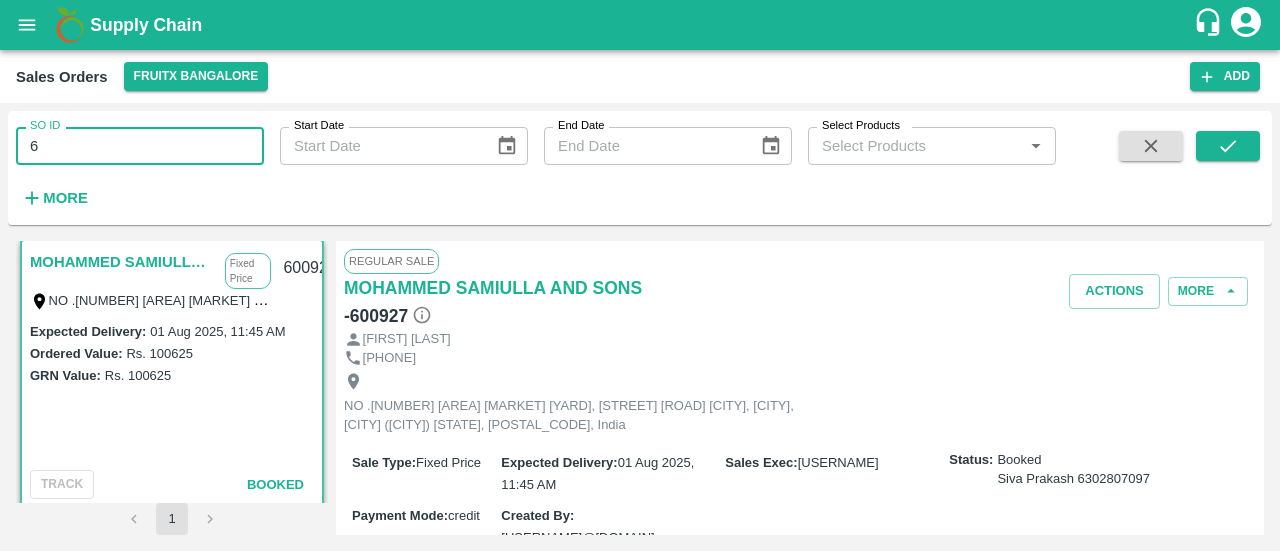 type on "6" 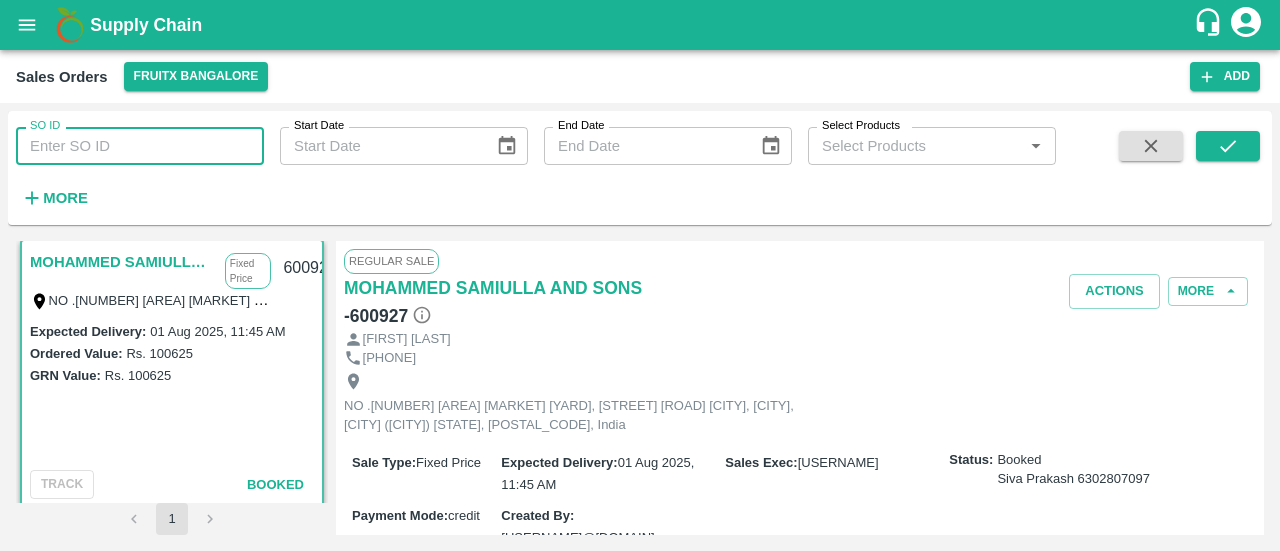 paste 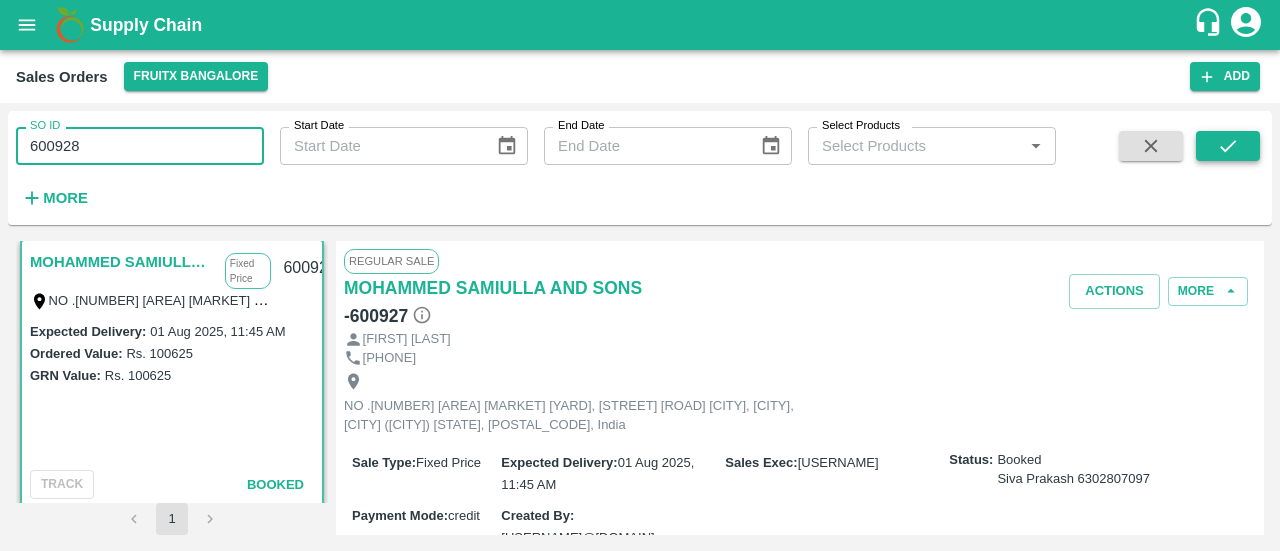type on "600928" 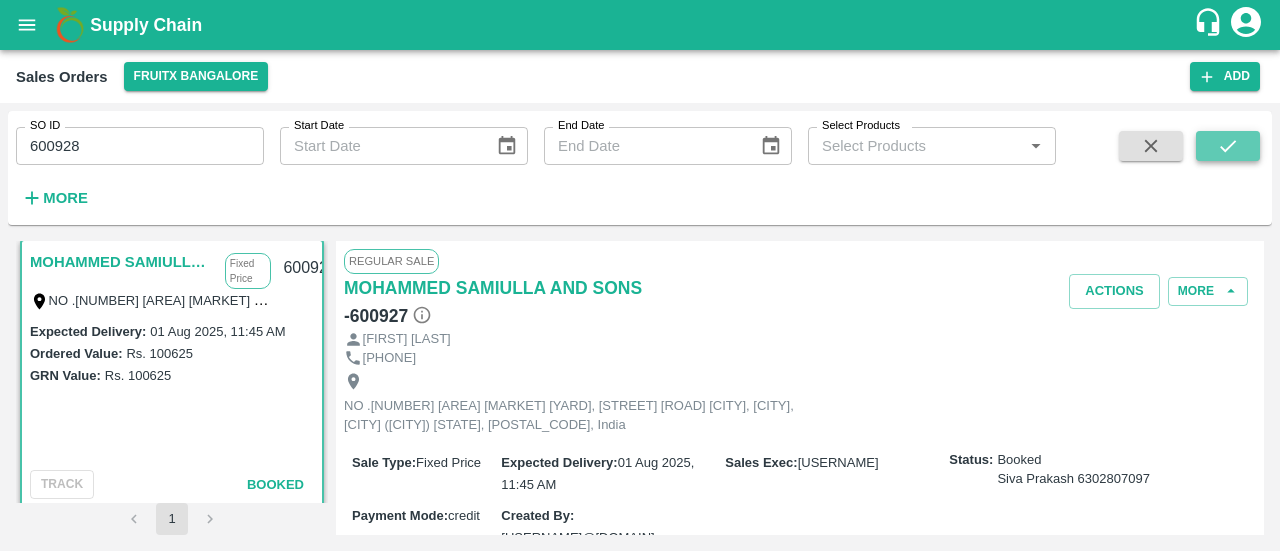 click at bounding box center (1228, 146) 